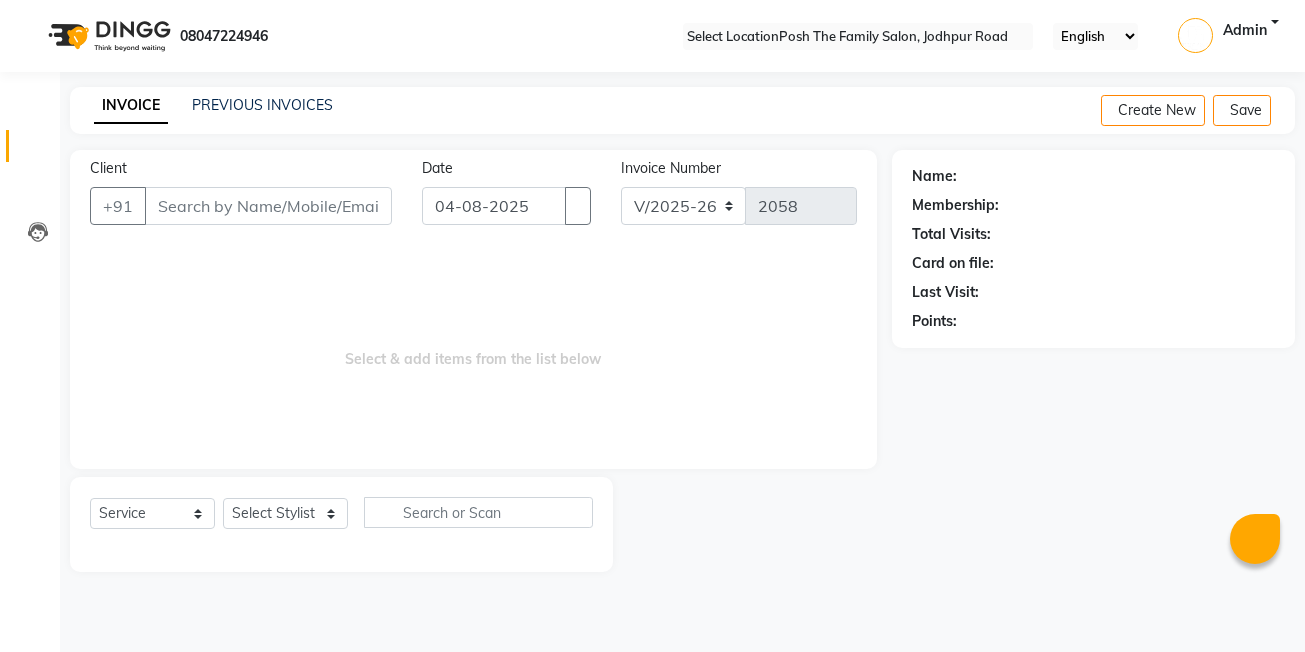 select on "6199" 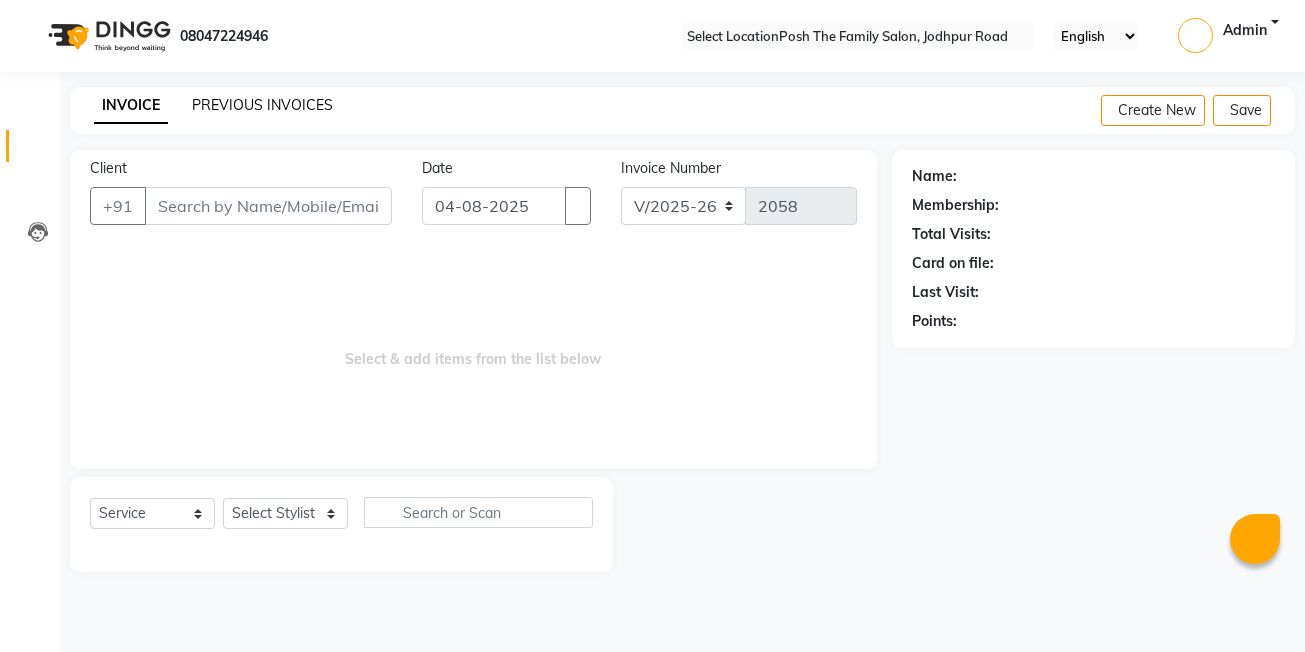 scroll, scrollTop: 0, scrollLeft: 0, axis: both 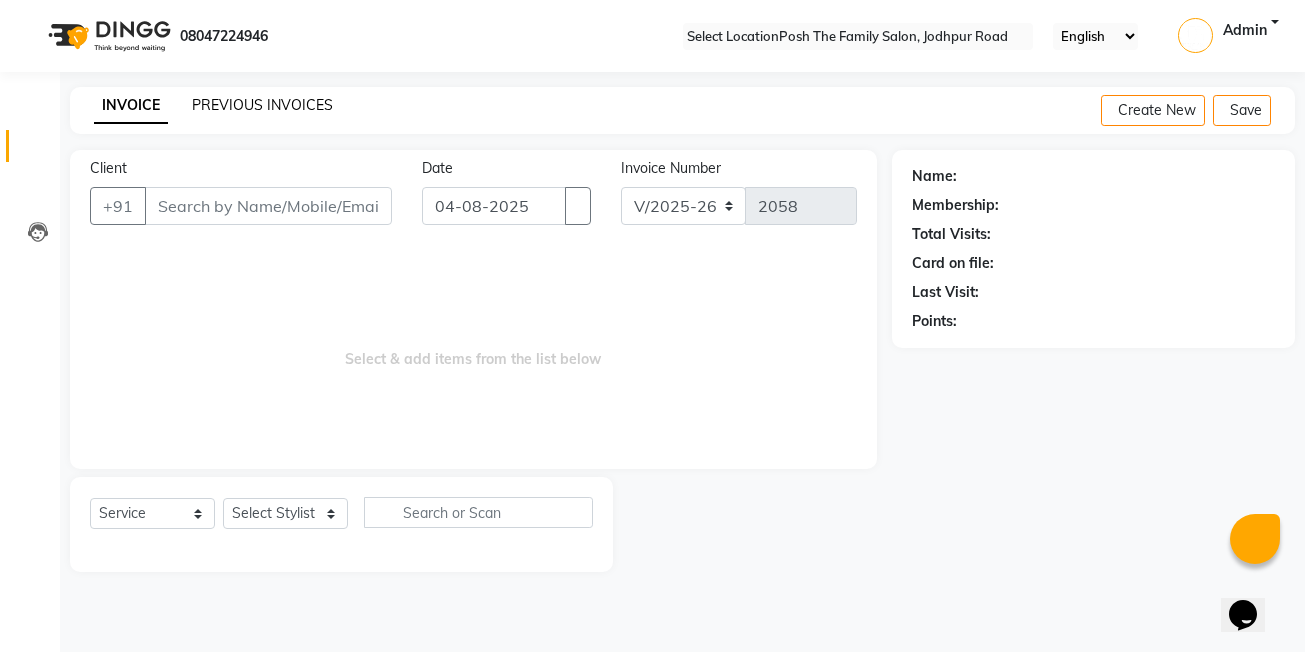 click on "PREVIOUS INVOICES" 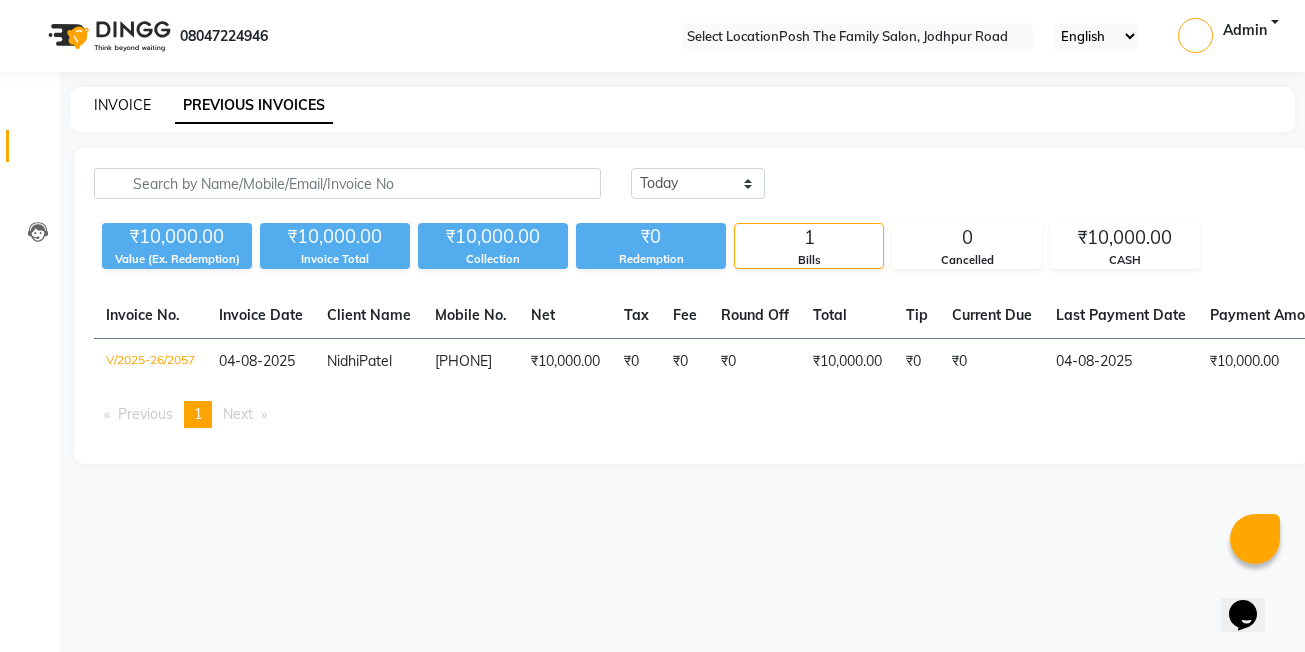 click on "INVOICE" 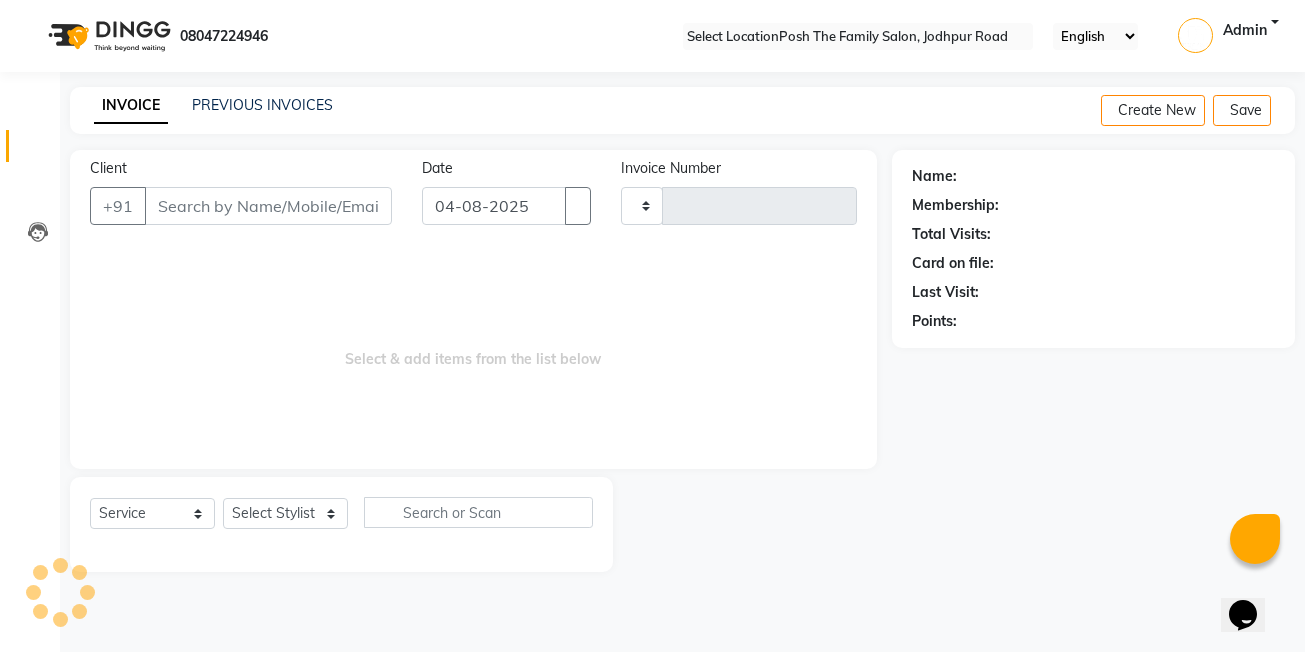 type on "2058" 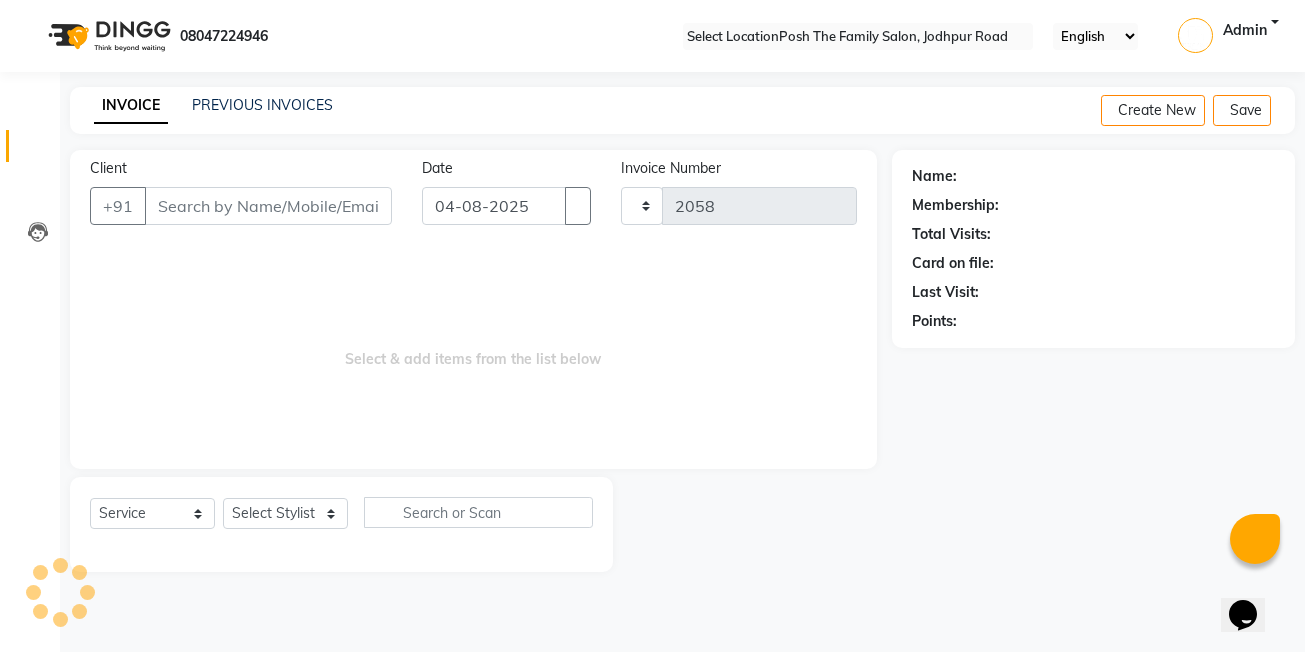 select on "6199" 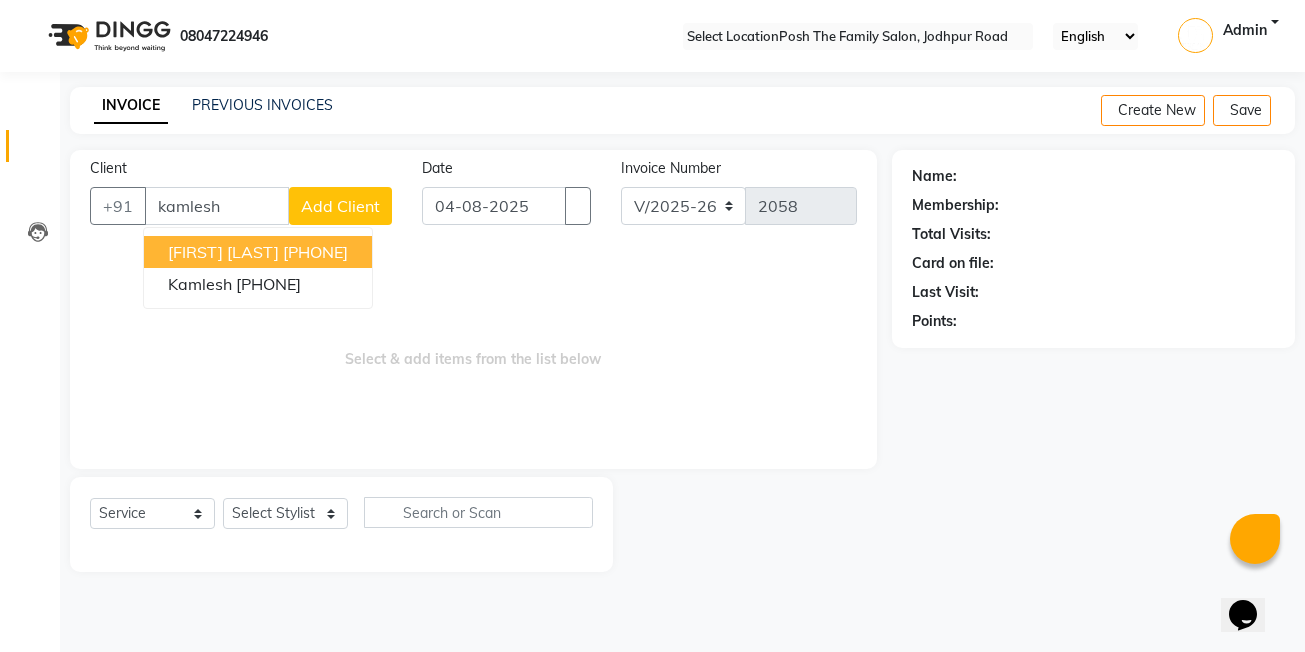click on "[PHONE]" at bounding box center (315, 252) 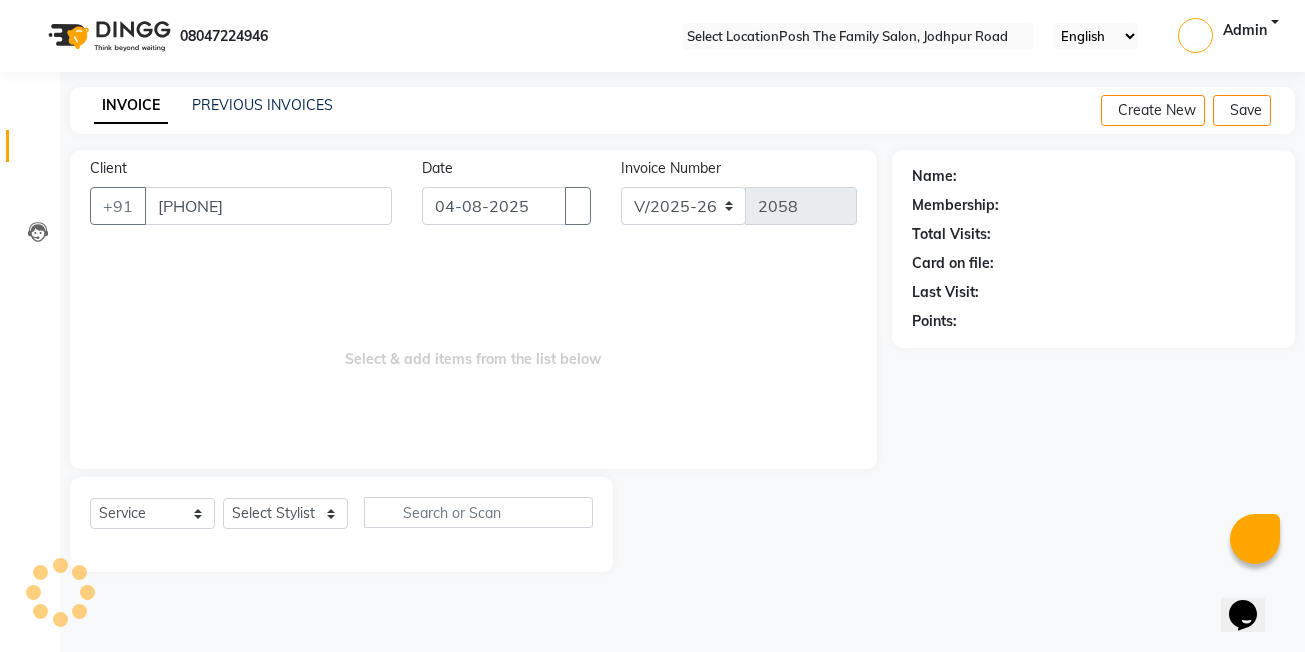 type on "[PHONE]" 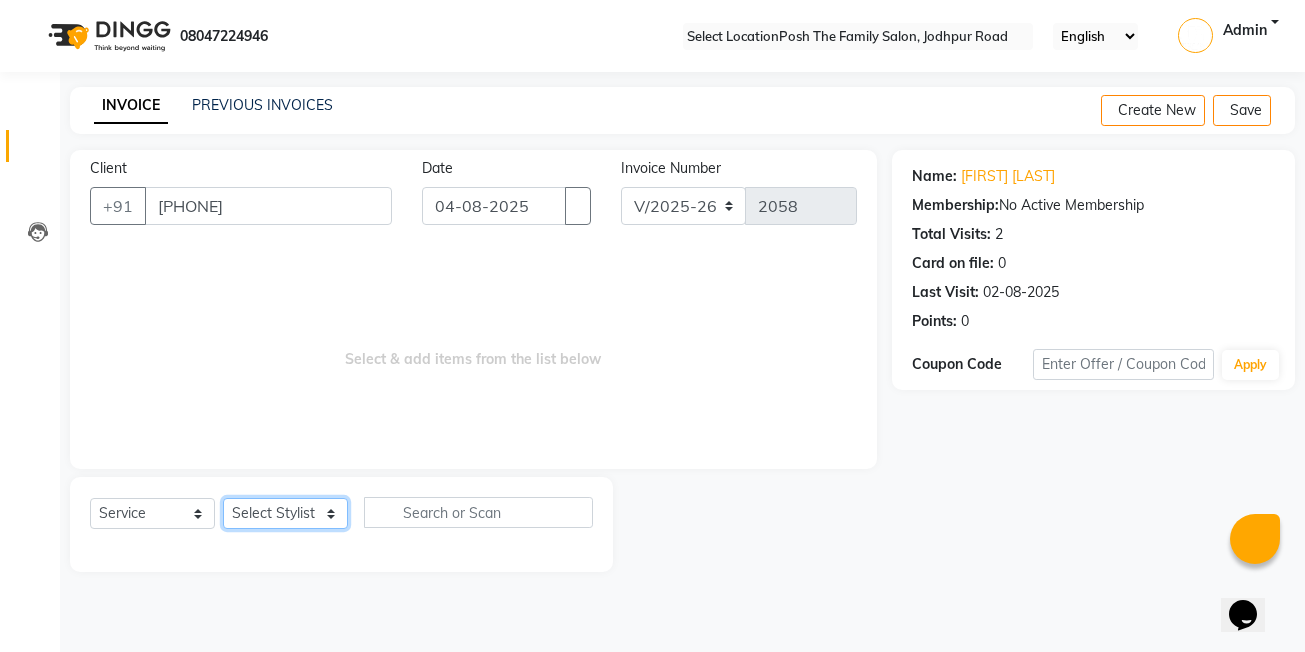 click on "Select Stylist [FIRST]  [LAST] [FIRST] [LAST]  [FIRST] [LAST]  [FIRST] [LAST]  [FIRST] [LAST]  [FIRST] [LAST] [FIRST] [LAST] [FIRST] [LAST] [FIRST] [LAST] [FIRST] [LAST] [FIRST] [LAST] [FIRST]  [LAST] [FIRST] [LAST] [FIRST] [LAST] [FIRST] [LAST] [FIRST] [LAST] [FIRST] [LAST] [FIRST] [LAST] [FIRST] [LAST] [LAST]  [LAST] (OWNER) [LAST] [FIRST] [LAST] [FIRST] [LAST] [FIRST] [LAST] [FIRST] [LAST] [FIRST] [LAST] [FIRST] [LAST] [LAST] [LAST] [LAST]" 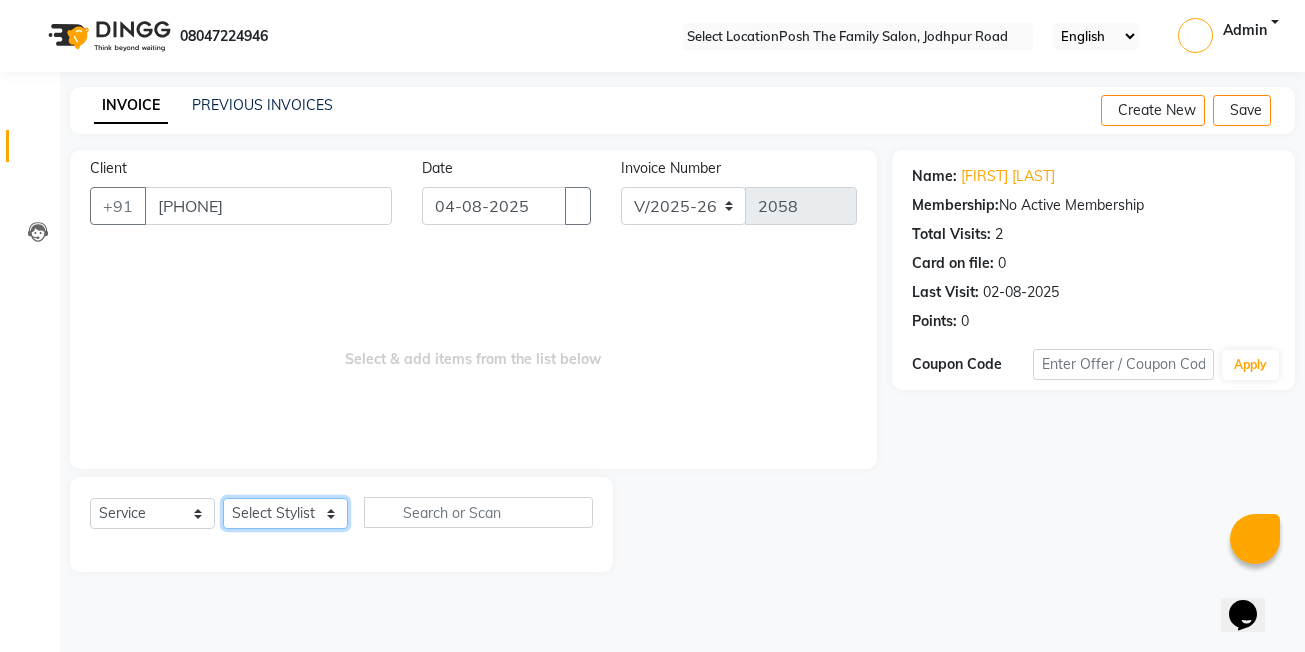 select on "71170" 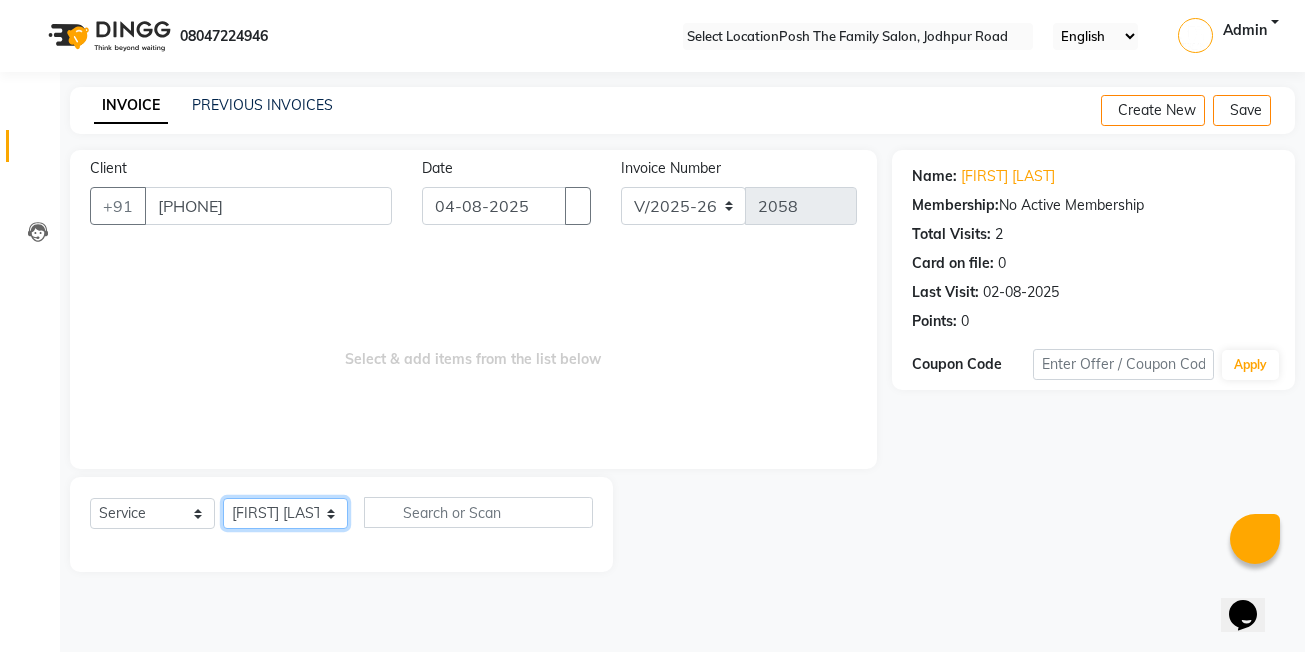 click on "Select Stylist [FIRST]  [LAST] [FIRST] [LAST]  [FIRST] [LAST]  [FIRST] [LAST]  [FIRST] [LAST]  [FIRST] [LAST] [FIRST] [LAST] [FIRST] [LAST] [FIRST] [LAST] [FIRST] [LAST] [FIRST] [LAST] [FIRST]  [LAST] [FIRST] [LAST] [FIRST] [LAST] [FIRST] [LAST] [FIRST] [LAST] [FIRST] [LAST] [FIRST] [LAST] [FIRST] [LAST] [LAST]  [LAST] (OWNER) [LAST] [FIRST] [LAST] [FIRST] [LAST] [FIRST] [LAST] [FIRST] [LAST] [FIRST] [LAST] [FIRST] [LAST] [LAST] [LAST] [LAST]" 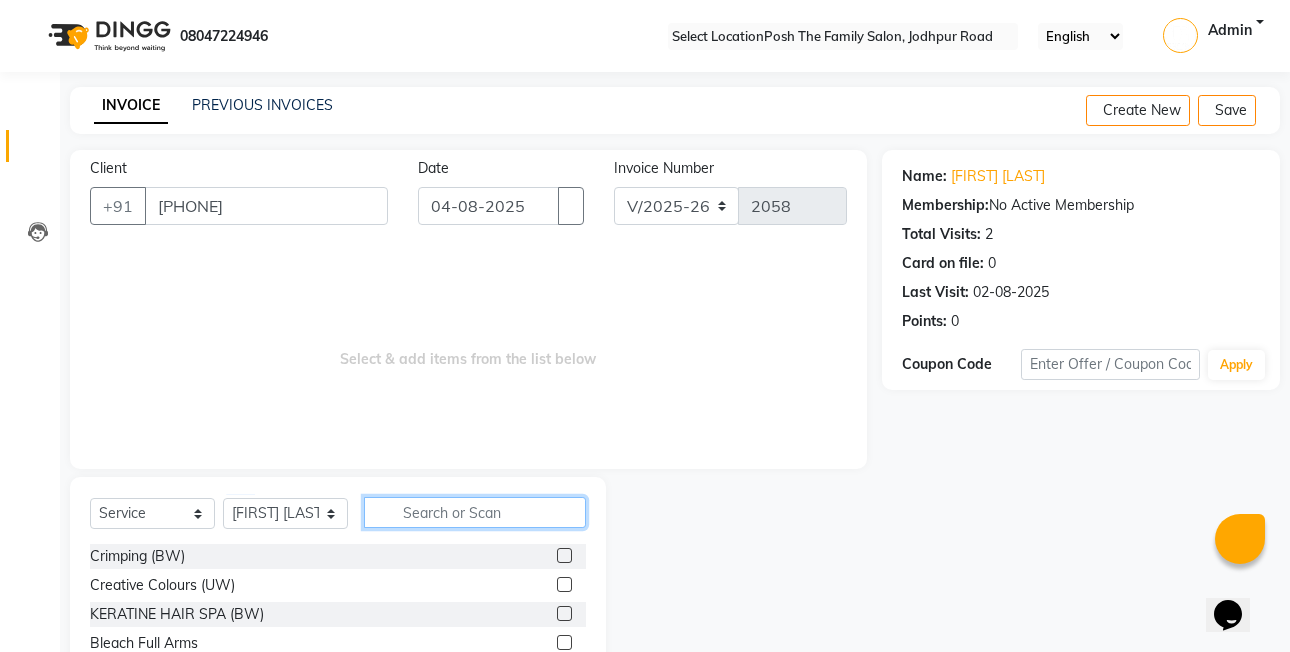 click 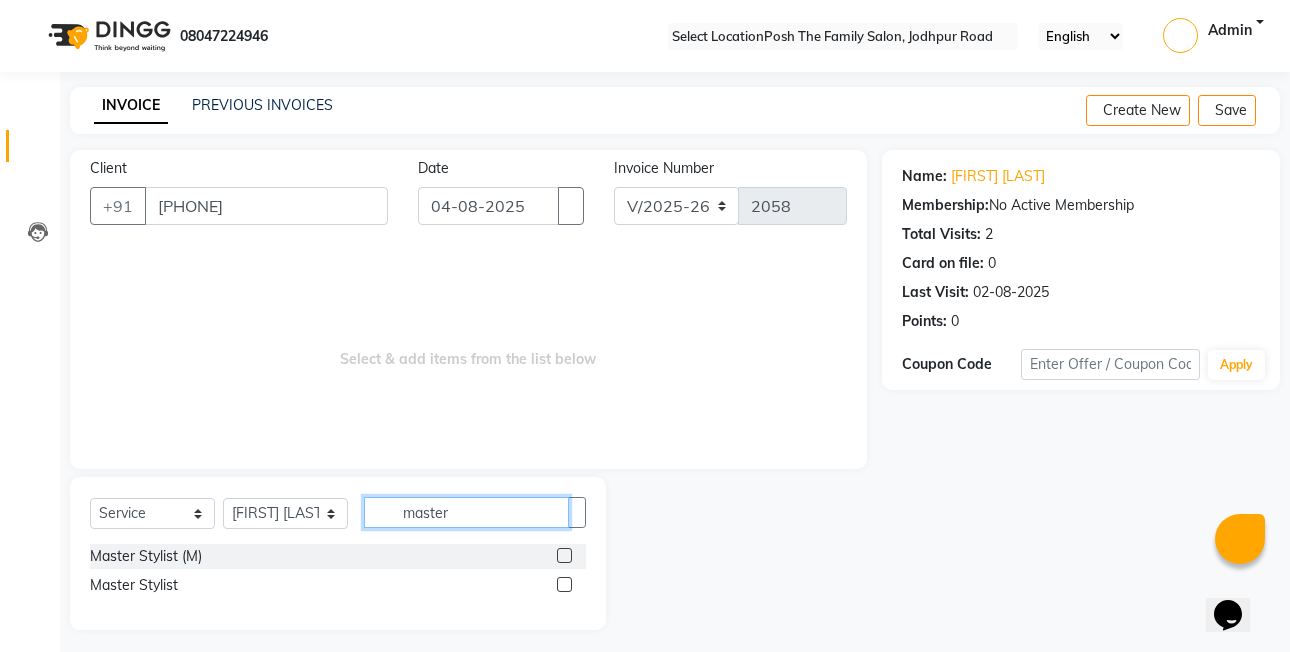 type on "master" 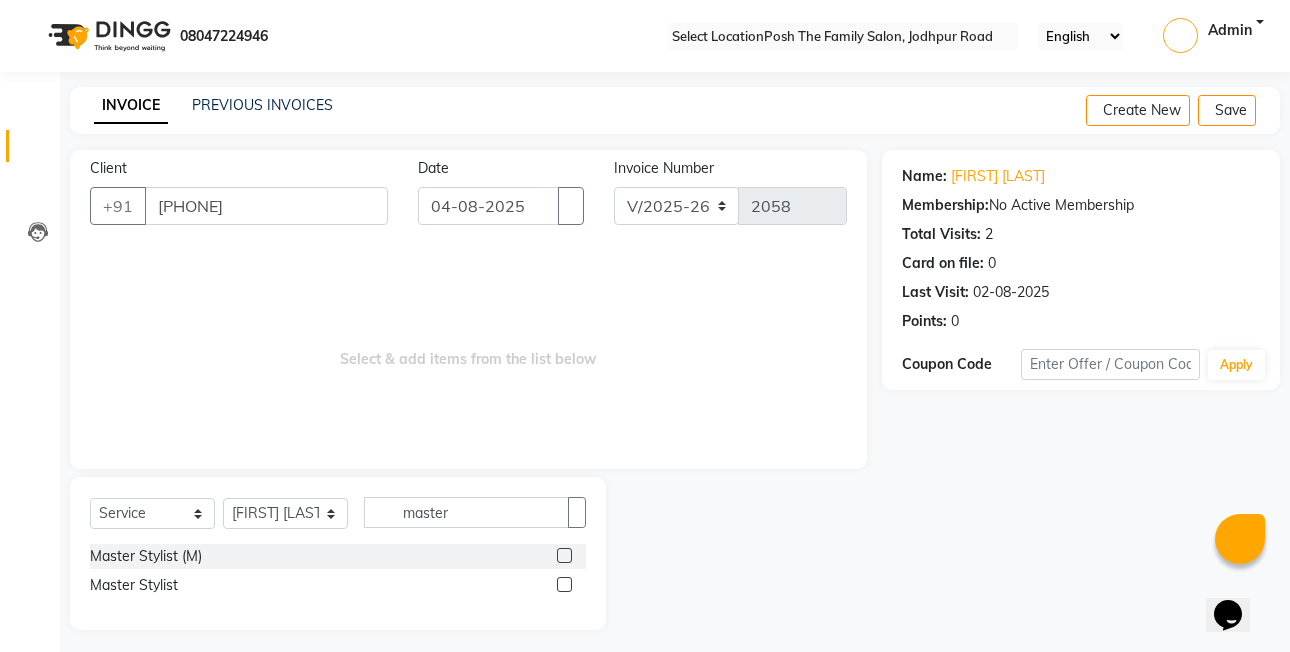 click 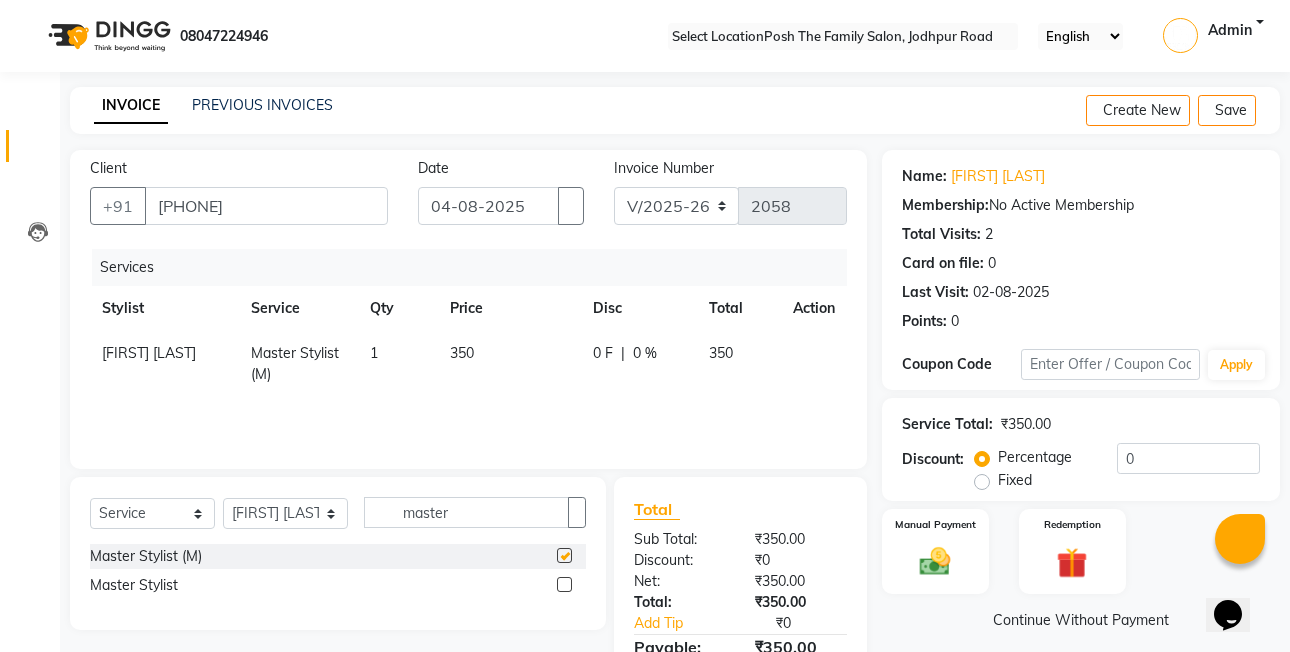 checkbox on "false" 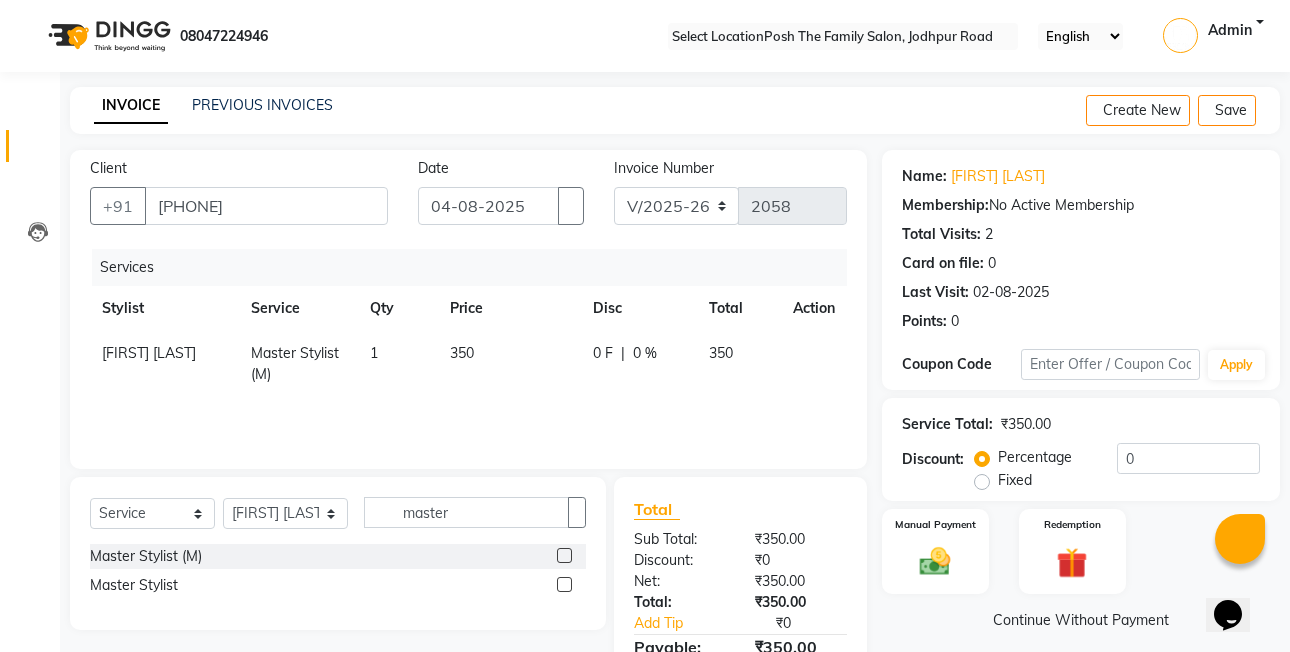 click on "Fixed" 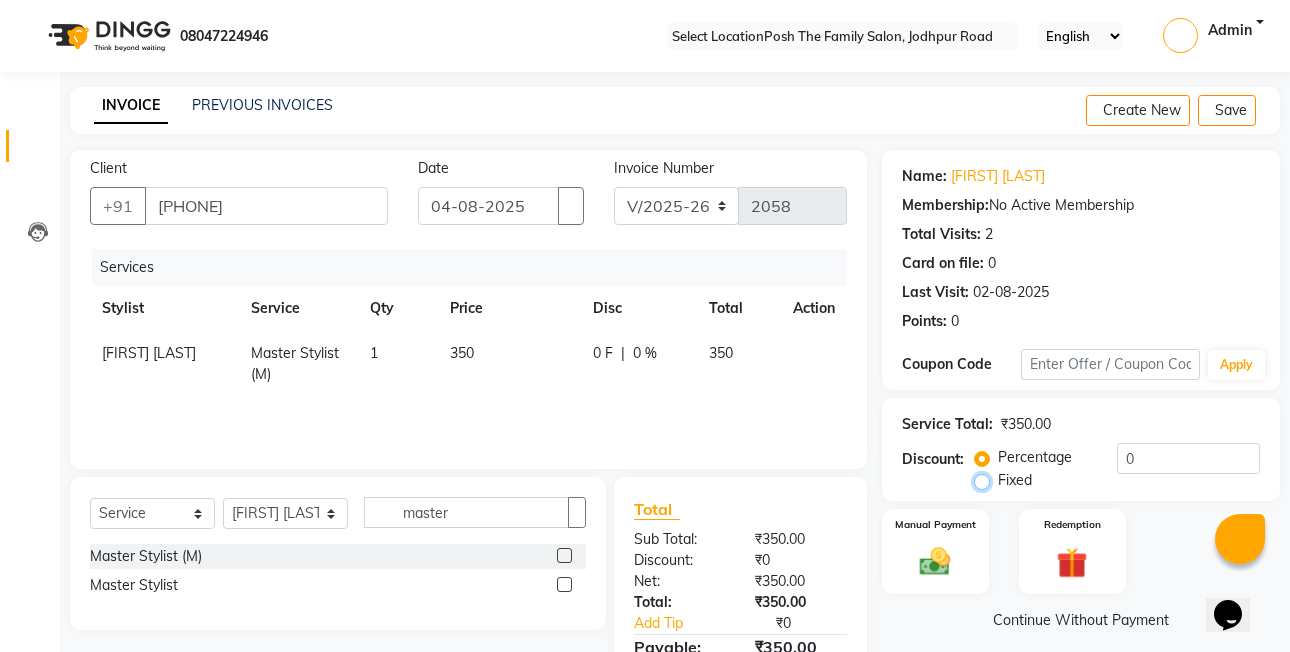 click on "Fixed" at bounding box center [986, 480] 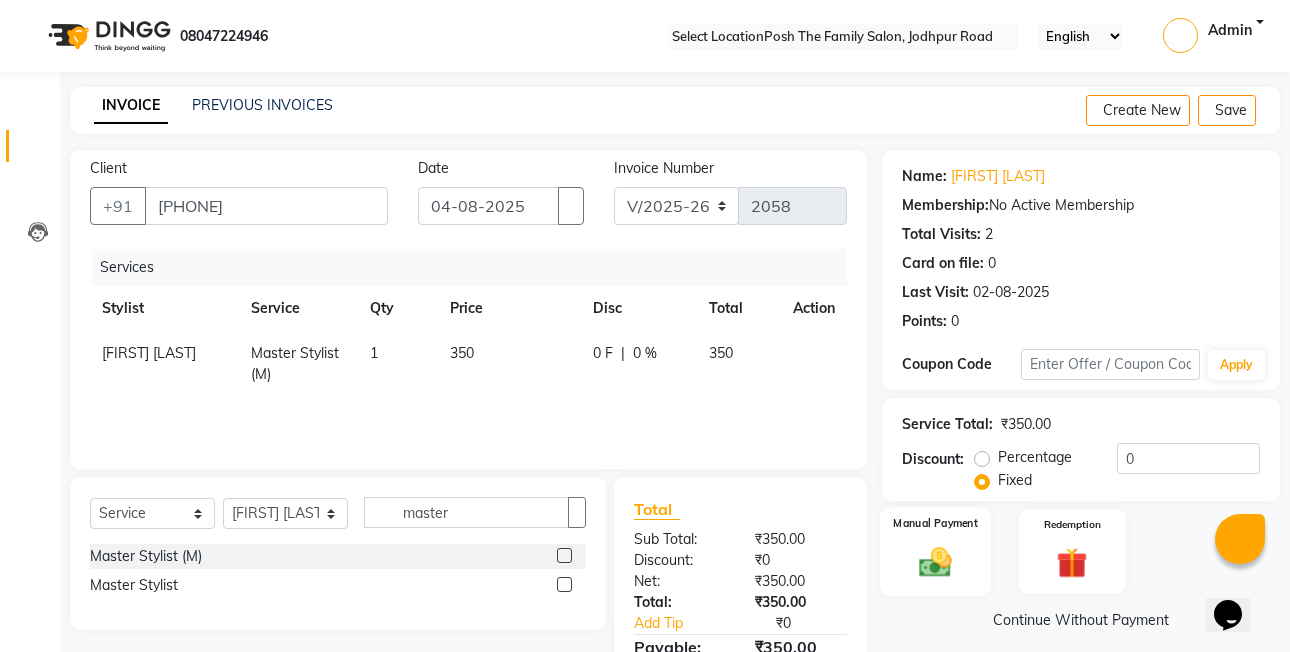 drag, startPoint x: 974, startPoint y: 515, endPoint x: 975, endPoint y: 529, distance: 14.035668 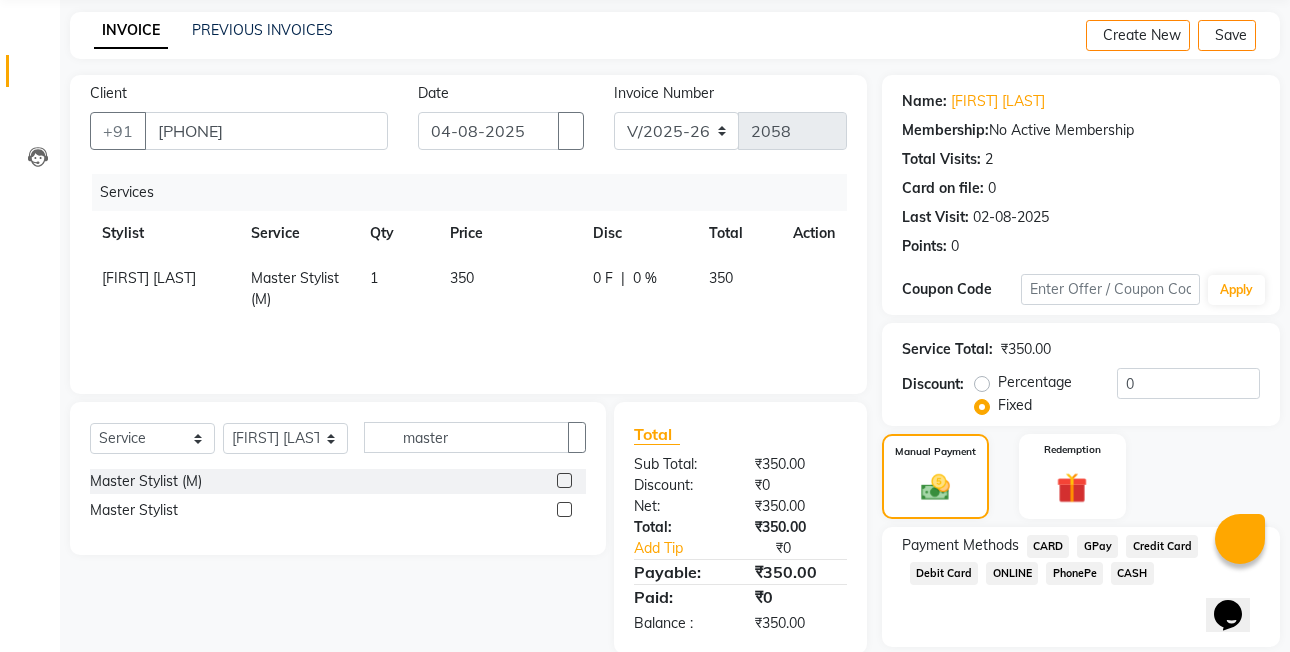 scroll, scrollTop: 148, scrollLeft: 0, axis: vertical 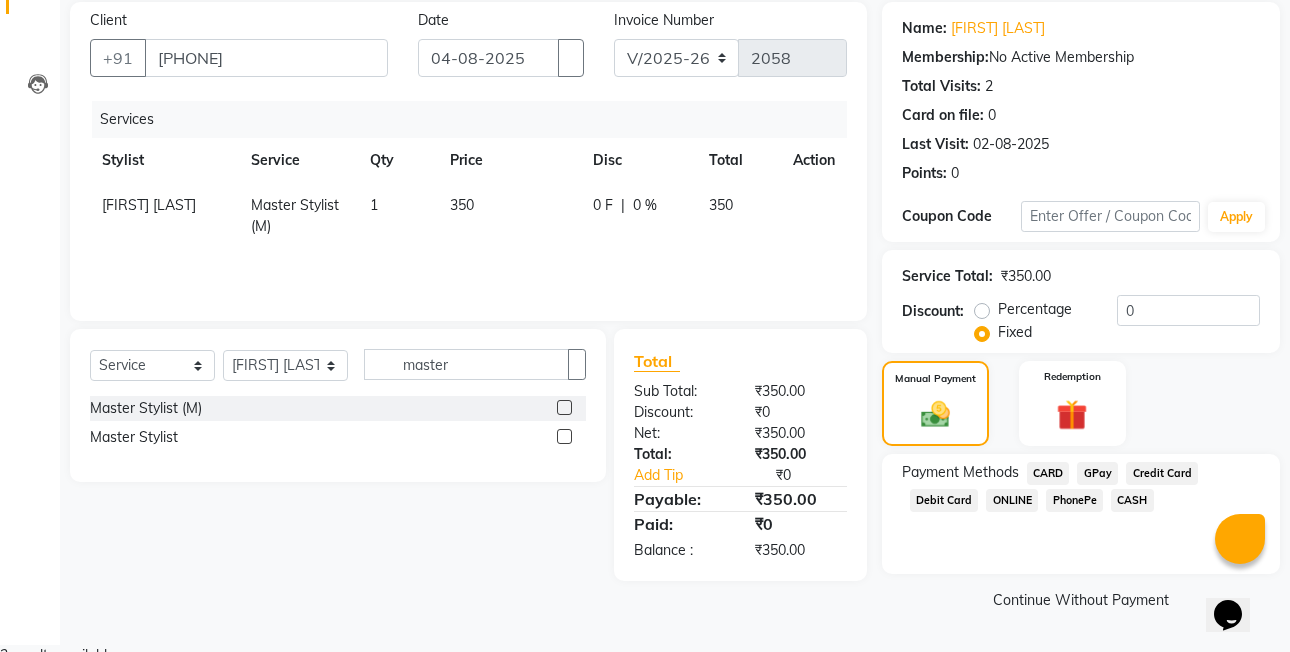 drag, startPoint x: 1053, startPoint y: 556, endPoint x: 1046, endPoint y: 571, distance: 16.552946 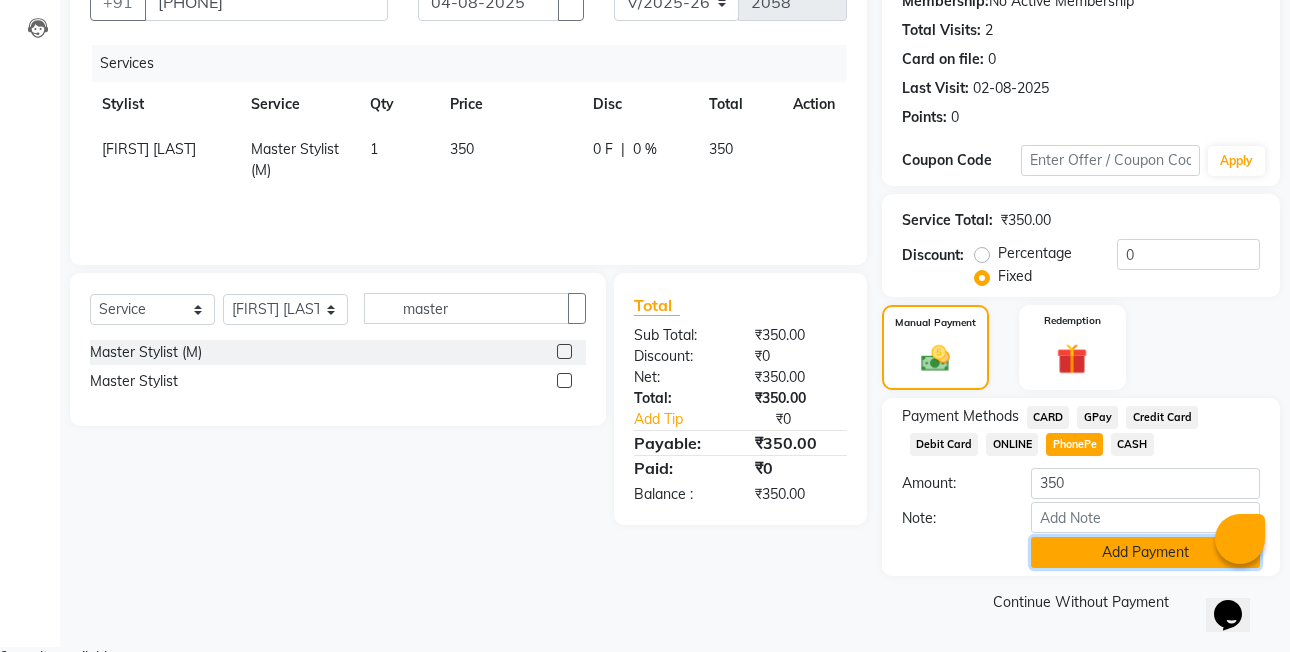 click on "Add Payment" 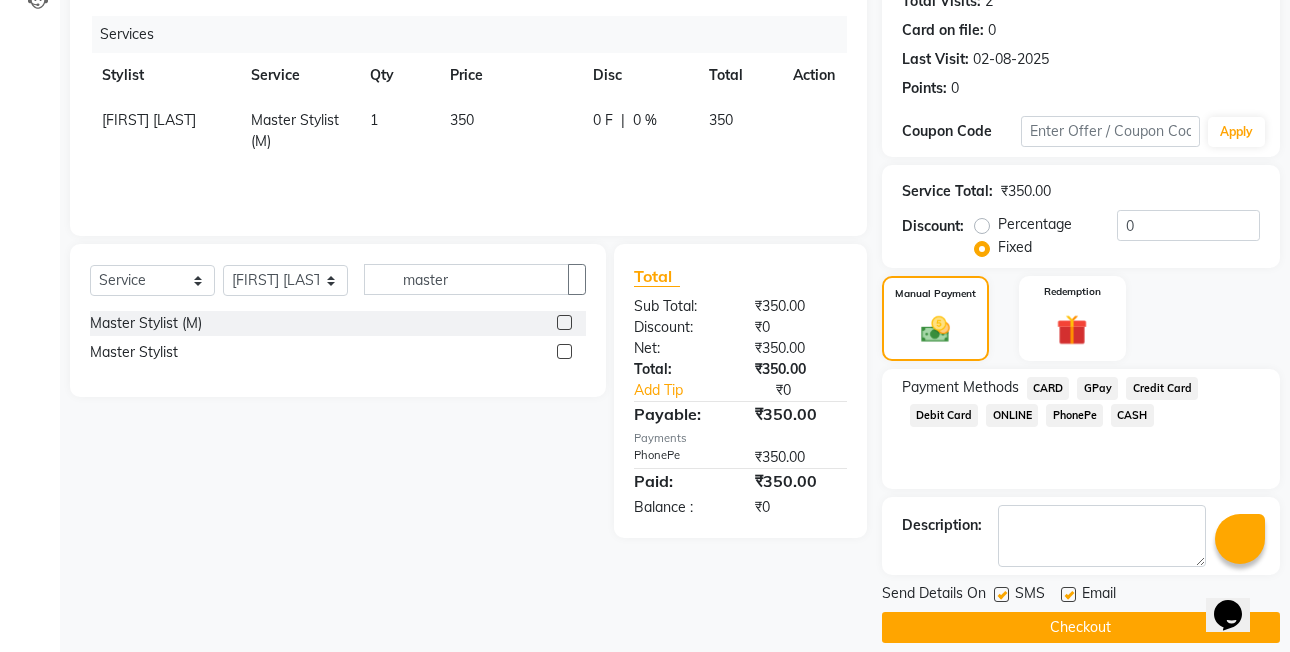 scroll, scrollTop: 261, scrollLeft: 0, axis: vertical 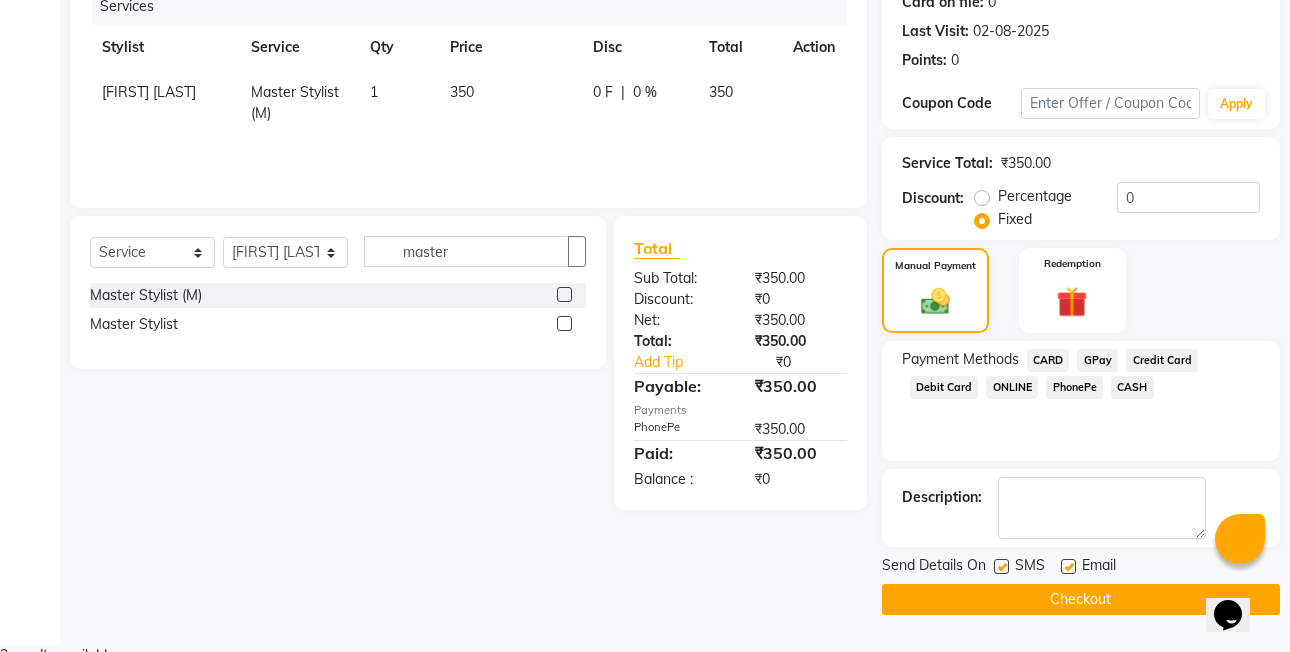 click on "INVOICE PREVIOUS INVOICES Create New   Save  Client +91 [PHONE] Date 04-08-2025 Invoice Number V/2025 V/2025-26 2058 Services Stylist Service Qty Price Disc Total Action [FIRST] [LAST]  Master Stylist (M) 1 350 0 F | 0 % 350 Select  Service  Product  Membership  Package Voucher Prepaid Gift Card  Select Stylist [FIRST]  [LAST] [FIRST] [LAST]  [FIRST] [LAST]  [FIRST] [LAST]  [FIRST] [LAST]  [FIRST] [LAST] [FIRST] [LAST] [FIRST] [LAST] [FIRST] [LAST] [FIRST] [LAST] [FIRST]  [LAST] [FIRST] [LAST] [FIRST] [LAST] [FIRST] [LAST] [FIRST] [LAST] [LAST]  [LAST] (OWNER) [LAST] [FIRST] [LAST] [FIRST] [LAST] [FIRST] [LAST] [FIRST] [LAST] [FIRST] [LAST] [FIRST] [LAST] [LAST] [LAST] [LAST] master  Master Stylist (M)  Master Stylist  Total Sub Total: ₹350.00 Discount: ₹0 Net: ₹350.00 Total: ₹350.00 Add Tip ₹0 Payable: ₹350.00 Payments PhonePe ₹350.00  Paid: ₹350.00 Balance   : ₹0 Name: [FIRST] [LAST] Membership:  No Active Membership  Total Visits:  2 Card on file:  0 Last Visit:   02-08-2025 Points:   0  Coupon Code Apply Service Total:  ₹350.00  Discount:  Percentage   Fixed  0 Manual Payment Redemption Payment Methods  CARD   GPay   Credit Card   Debit Card" 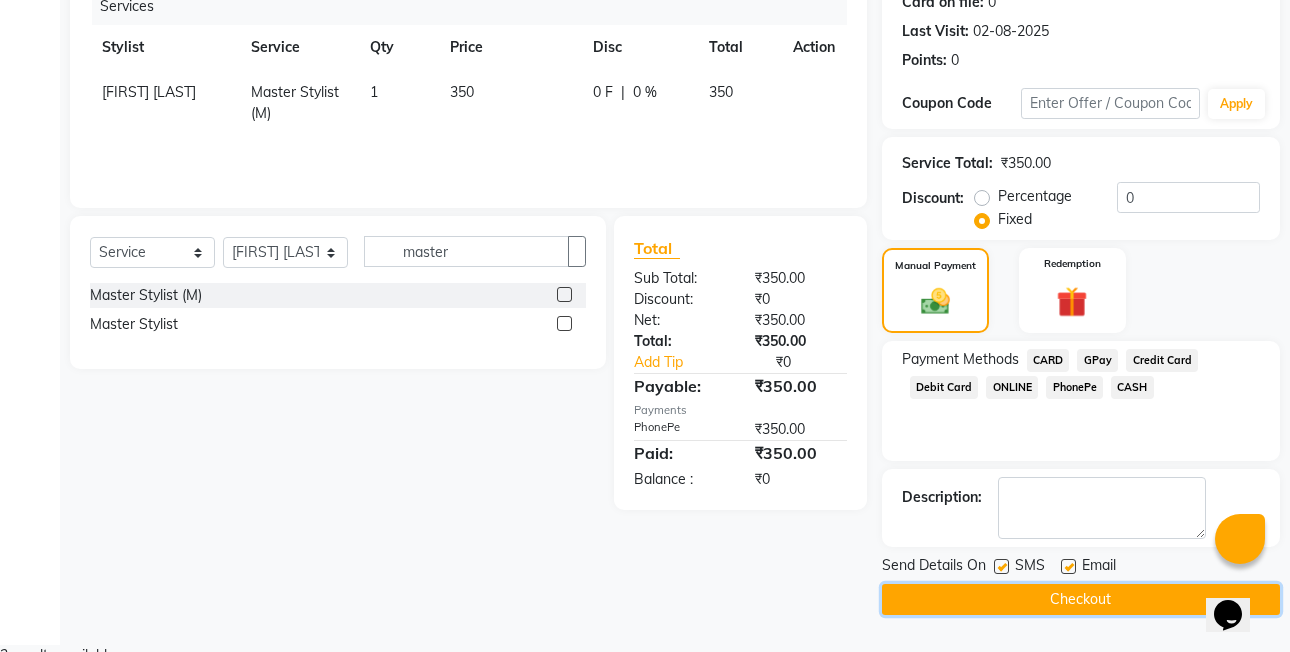 click on "Checkout" 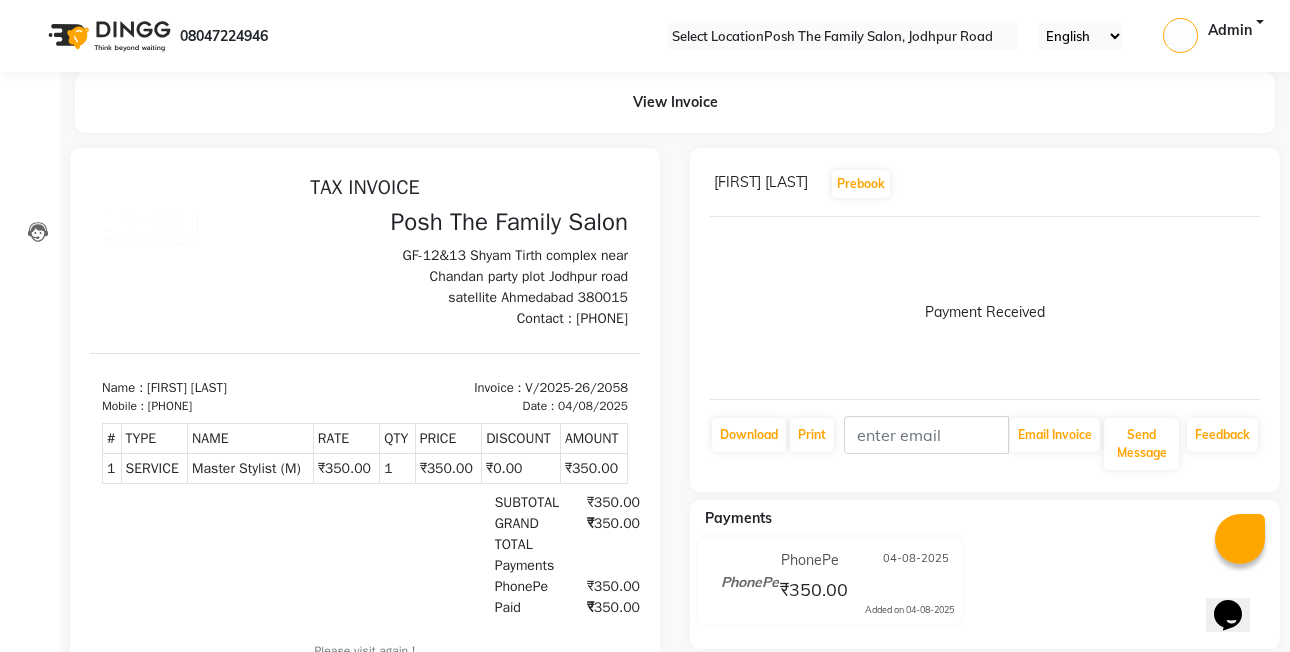 scroll, scrollTop: 0, scrollLeft: 0, axis: both 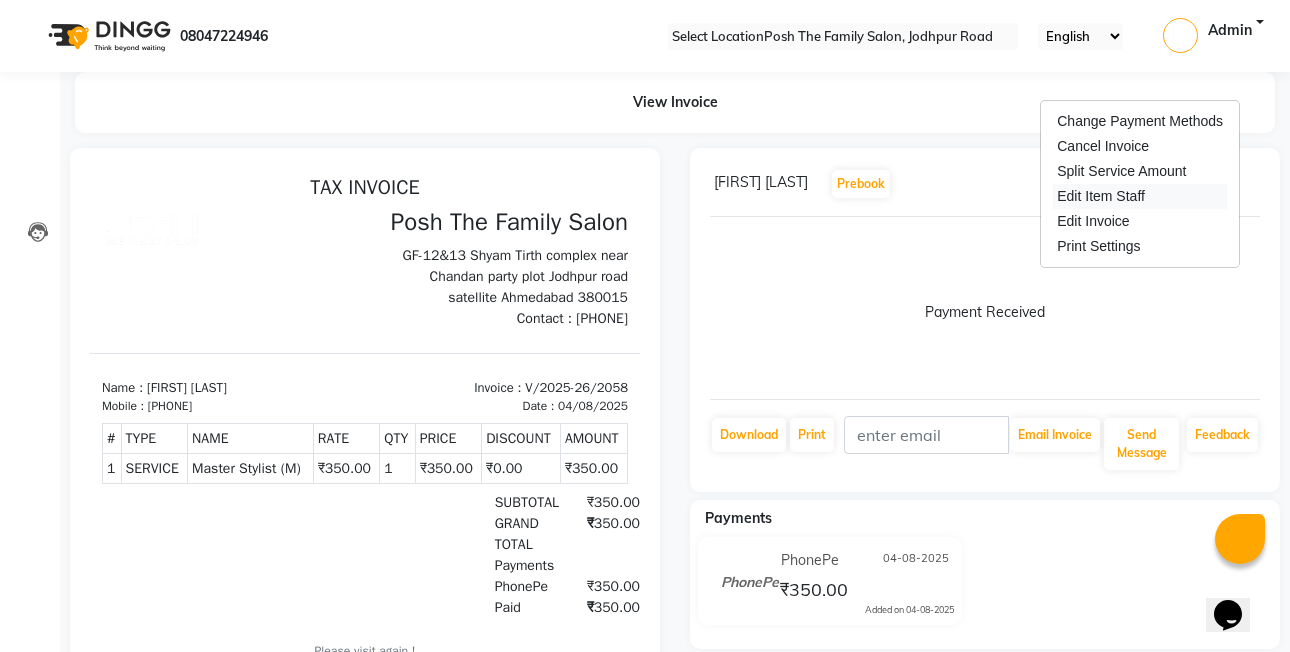click on "Edit Item Staff" at bounding box center [1140, 196] 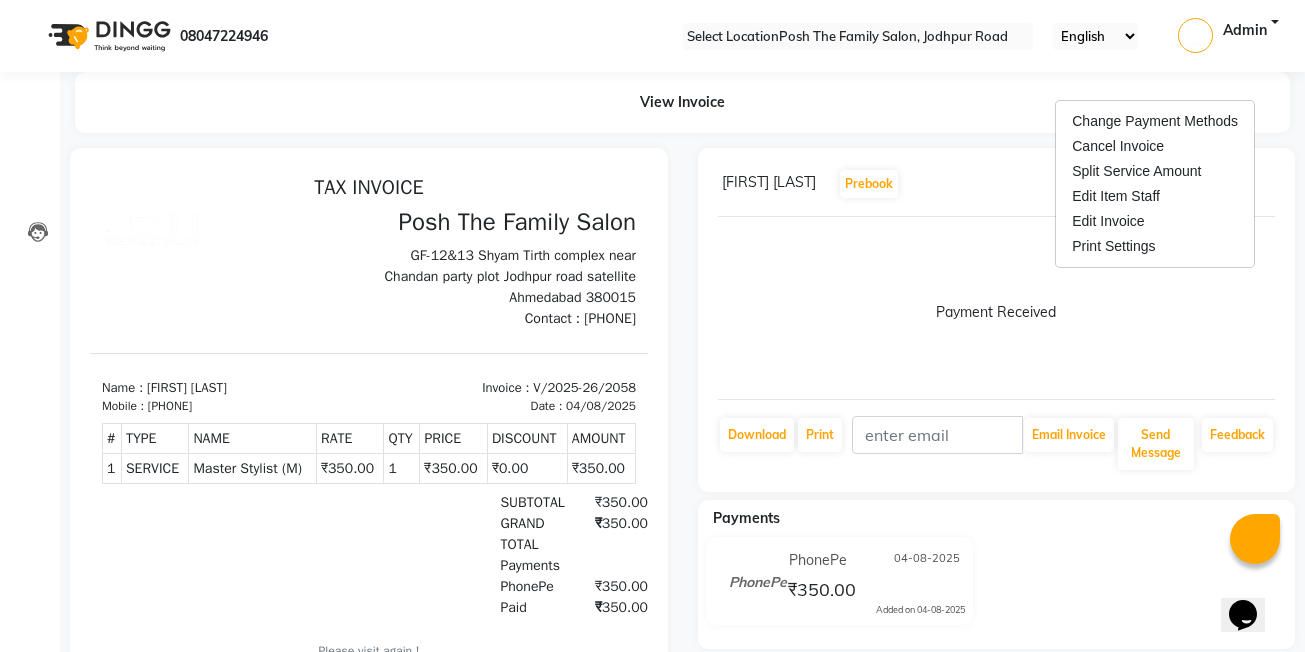select on "71170" 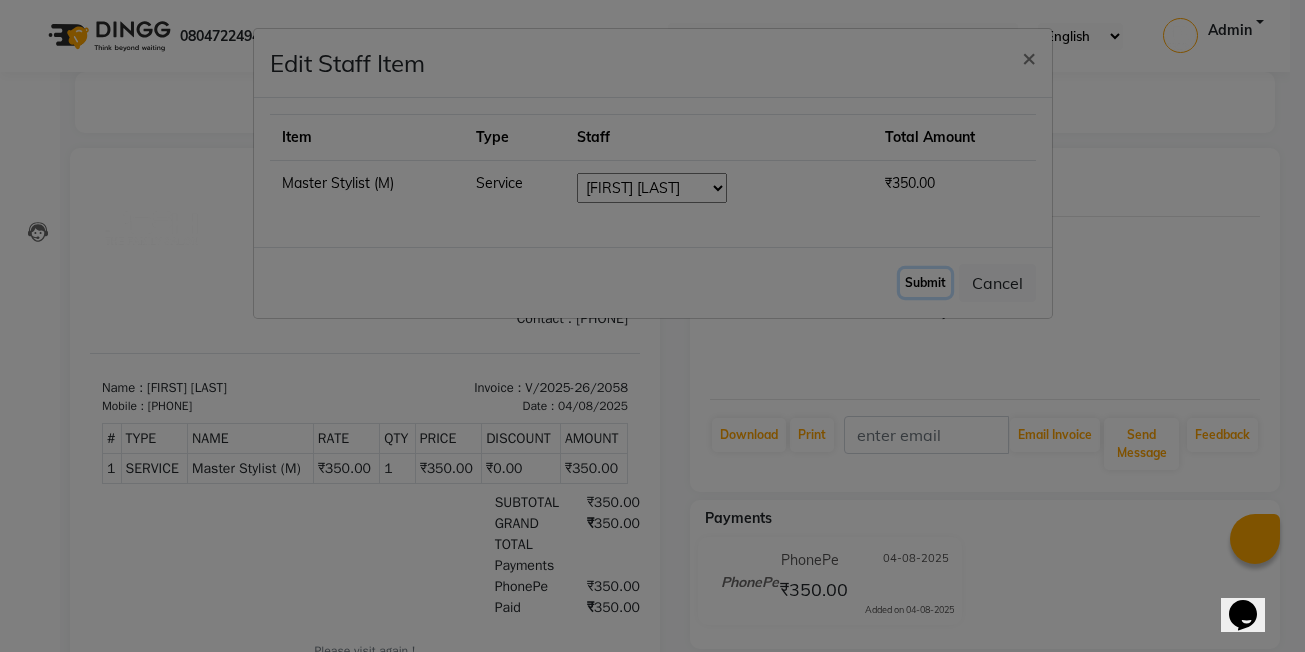 click on "Submit" 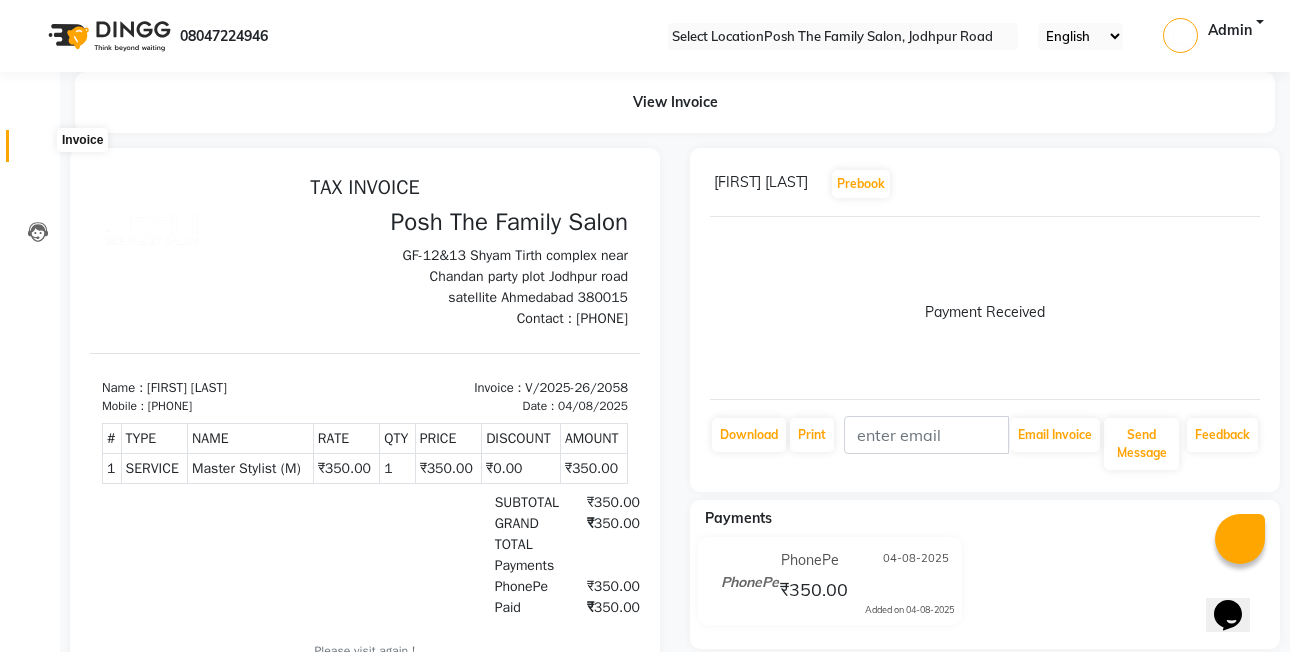 click 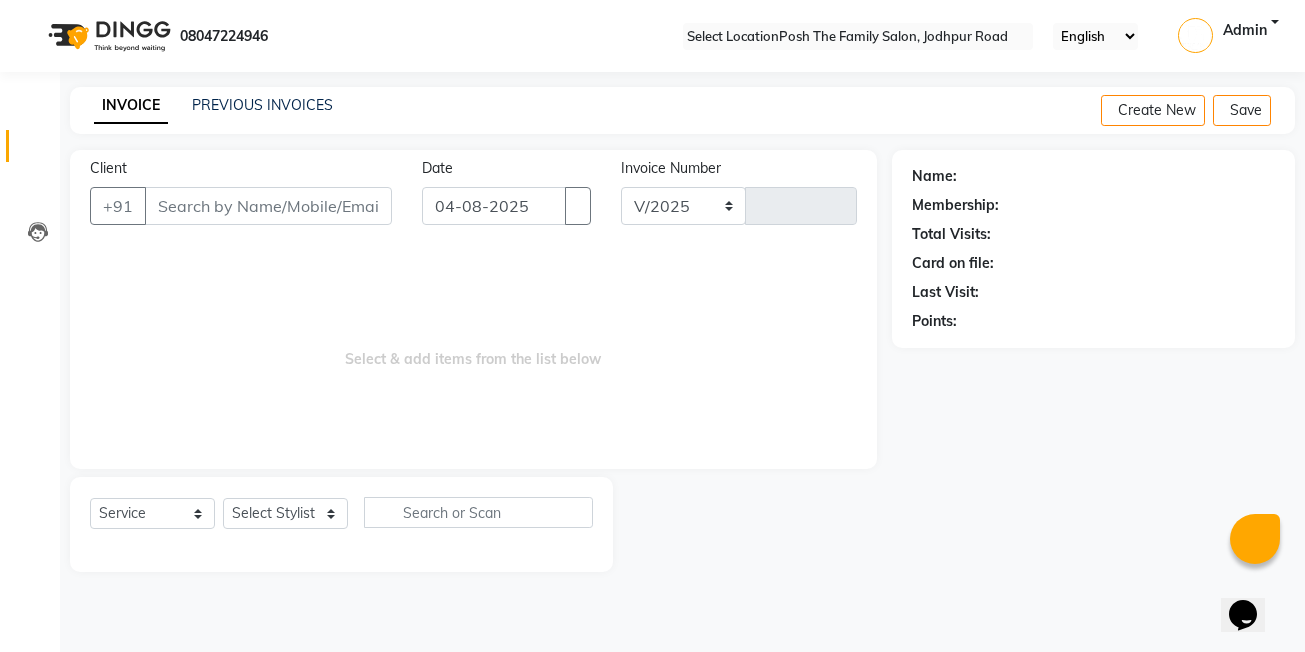 select on "6199" 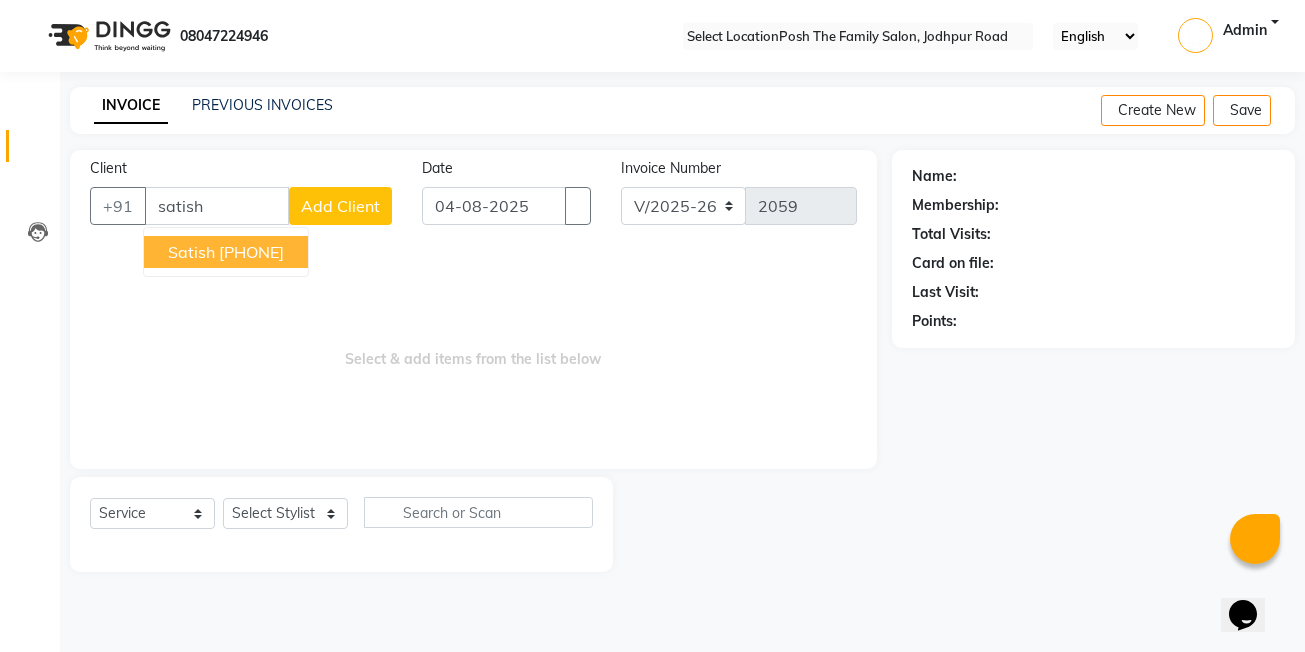 click on "[PHONE]" at bounding box center [251, 252] 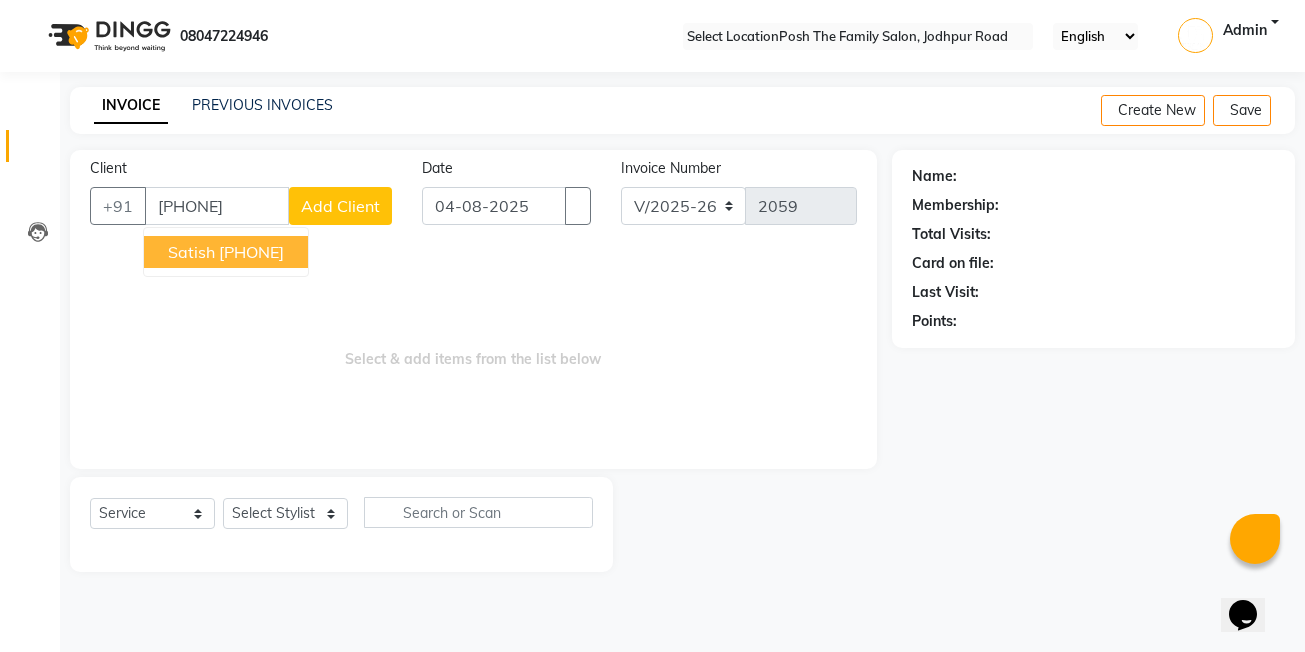 type on "[PHONE]" 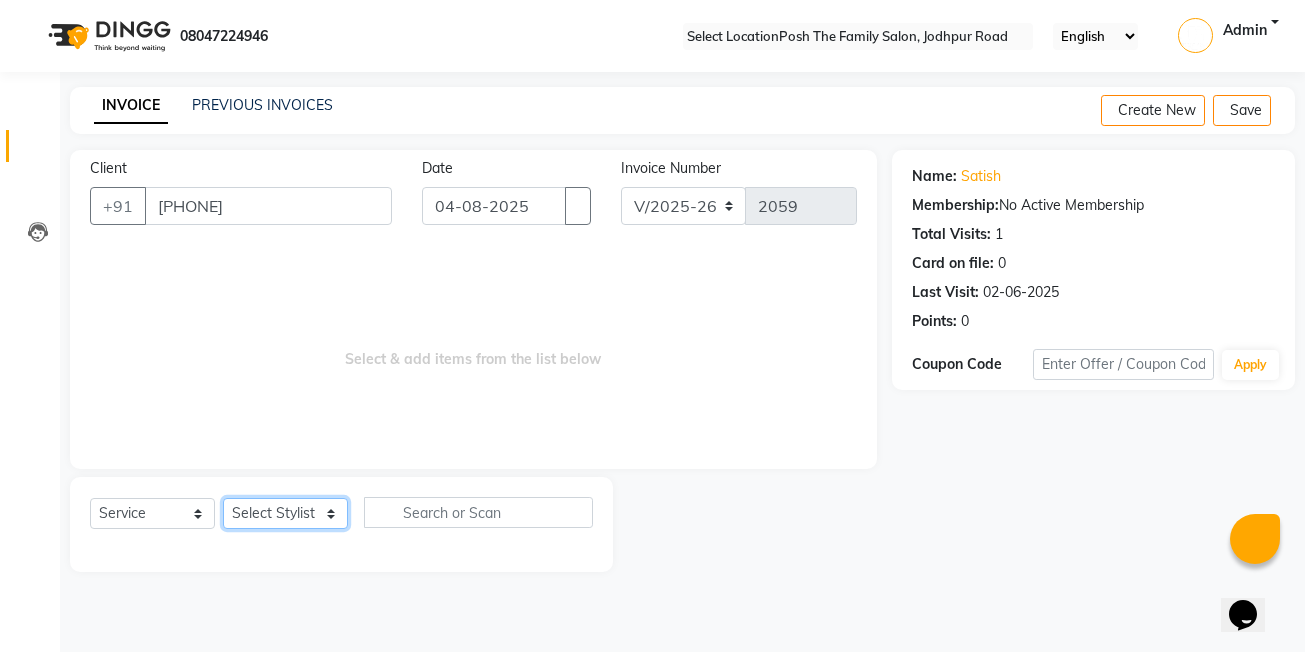 click on "Select Stylist [FIRST]  [LAST] [FIRST] [LAST]  [FIRST] [LAST]  [FIRST] [LAST]  [FIRST] [LAST]  [FIRST] [LAST] [FIRST] [LAST] [FIRST] [LAST] [FIRST] [LAST] [FIRST] [LAST] [FIRST] [LAST] [FIRST]  [LAST] [FIRST] [LAST] [FIRST] [LAST] [FIRST] [LAST] [FIRST] [LAST] [FIRST] [LAST] [FIRST] [LAST] [FIRST] [LAST] [LAST]  [LAST] (OWNER) [LAST] [FIRST] [LAST] [FIRST] [LAST] [FIRST] [LAST] [FIRST] [LAST] [FIRST] [LAST] [FIRST] [LAST] [LAST] [LAST] [LAST]" 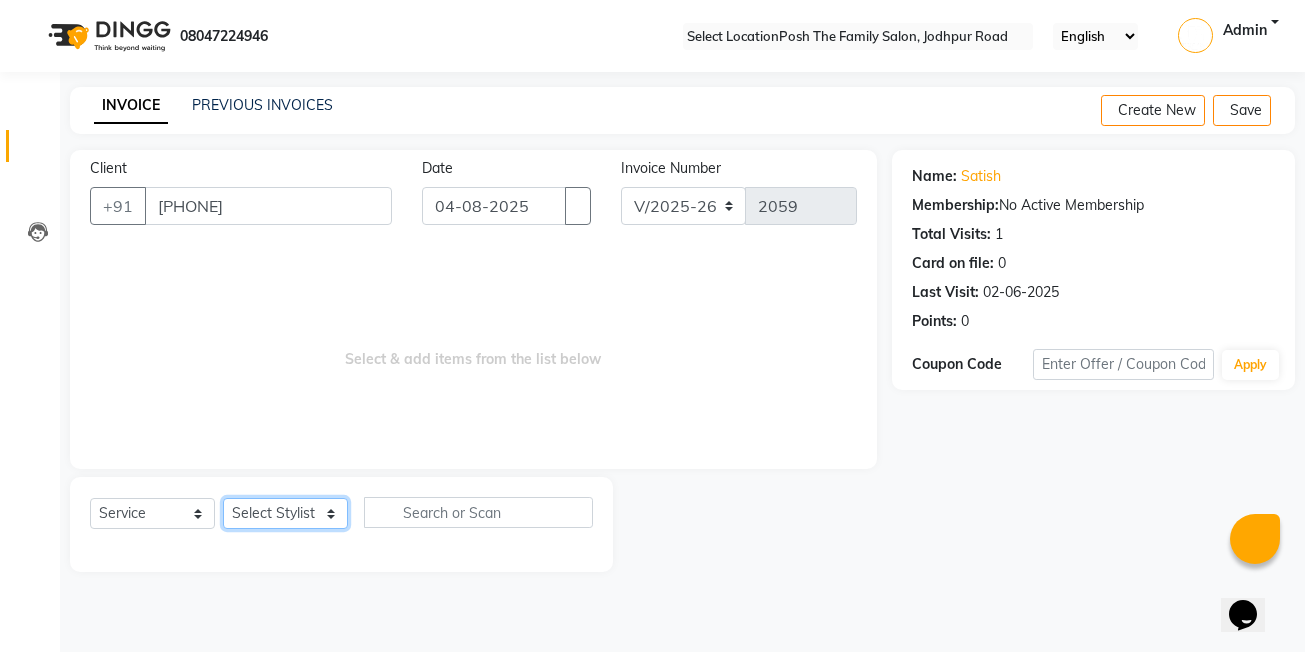 select on "53726" 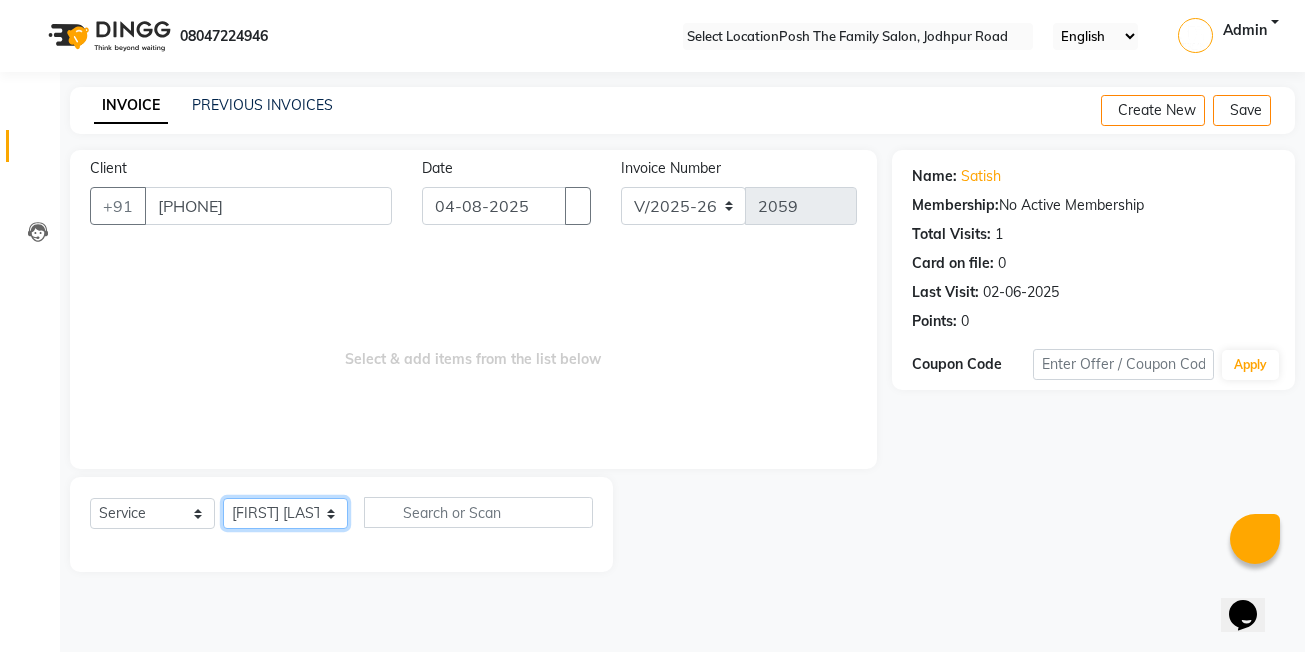 click on "Select Stylist [FIRST]  [LAST] [FIRST] [LAST]  [FIRST] [LAST]  [FIRST] [LAST]  [FIRST] [LAST]  [FIRST] [LAST] [FIRST] [LAST] [FIRST] [LAST] [FIRST] [LAST] [FIRST] [LAST] [FIRST] [LAST] [FIRST]  [LAST] [FIRST] [LAST] [FIRST] [LAST] [FIRST] [LAST] [FIRST] [LAST] [FIRST] [LAST] [FIRST] [LAST] [FIRST] [LAST] [LAST]  [LAST] (OWNER) [LAST] [FIRST] [LAST] [FIRST] [LAST] [FIRST] [LAST] [FIRST] [LAST] [FIRST] [LAST] [FIRST] [LAST] [LAST] [LAST] [LAST]" 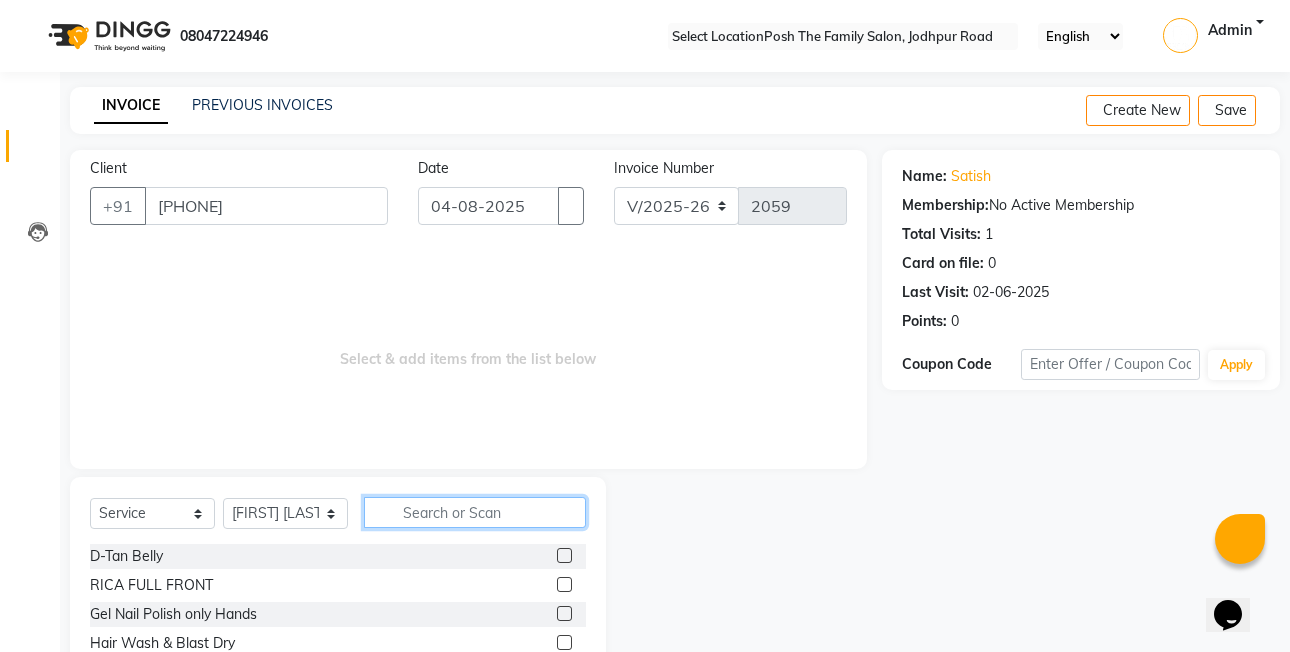 click 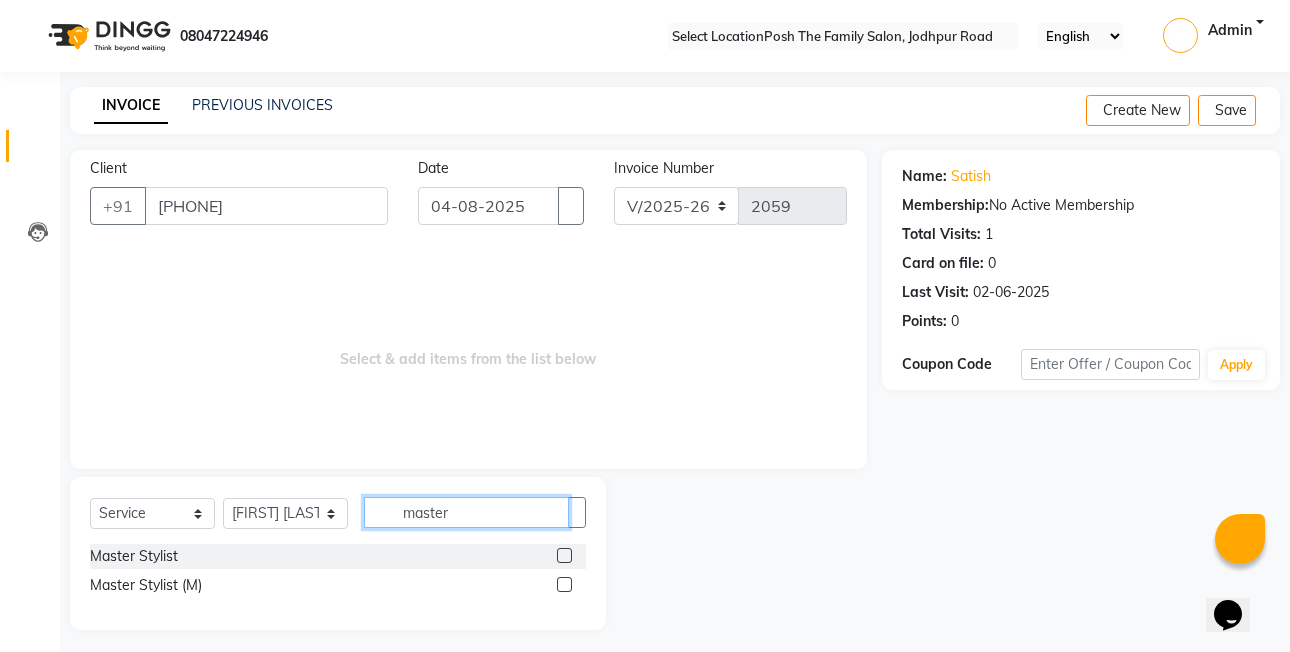 type on "master" 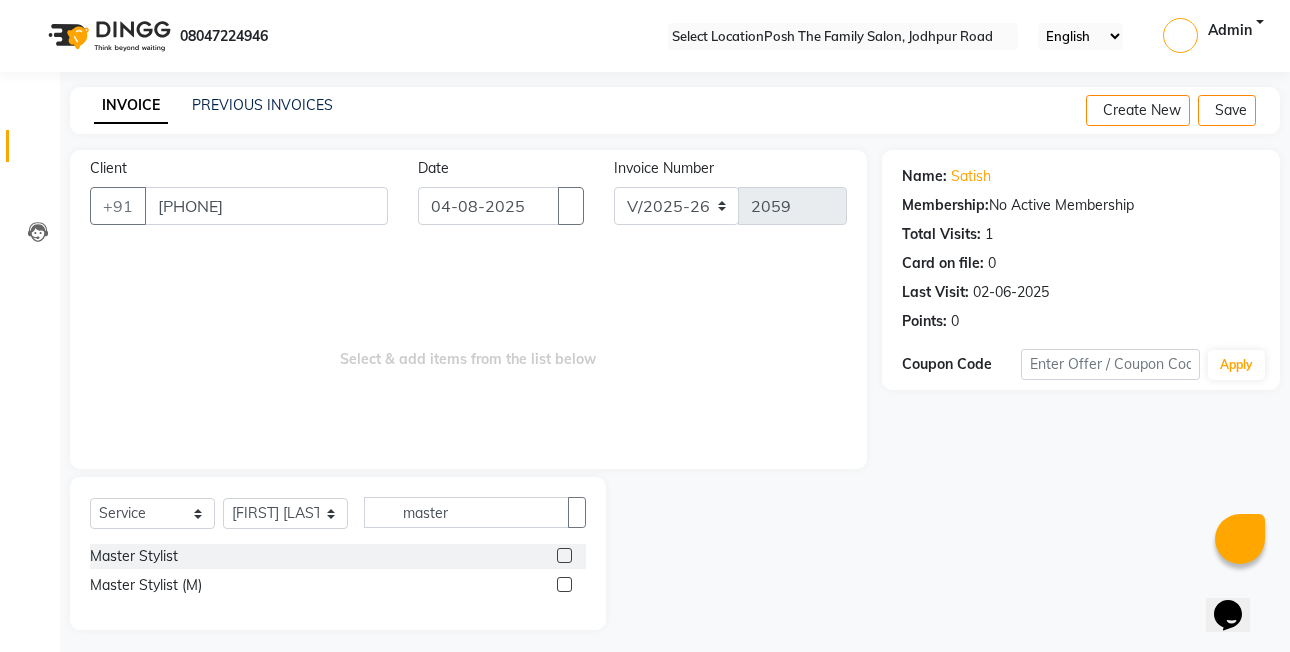 click 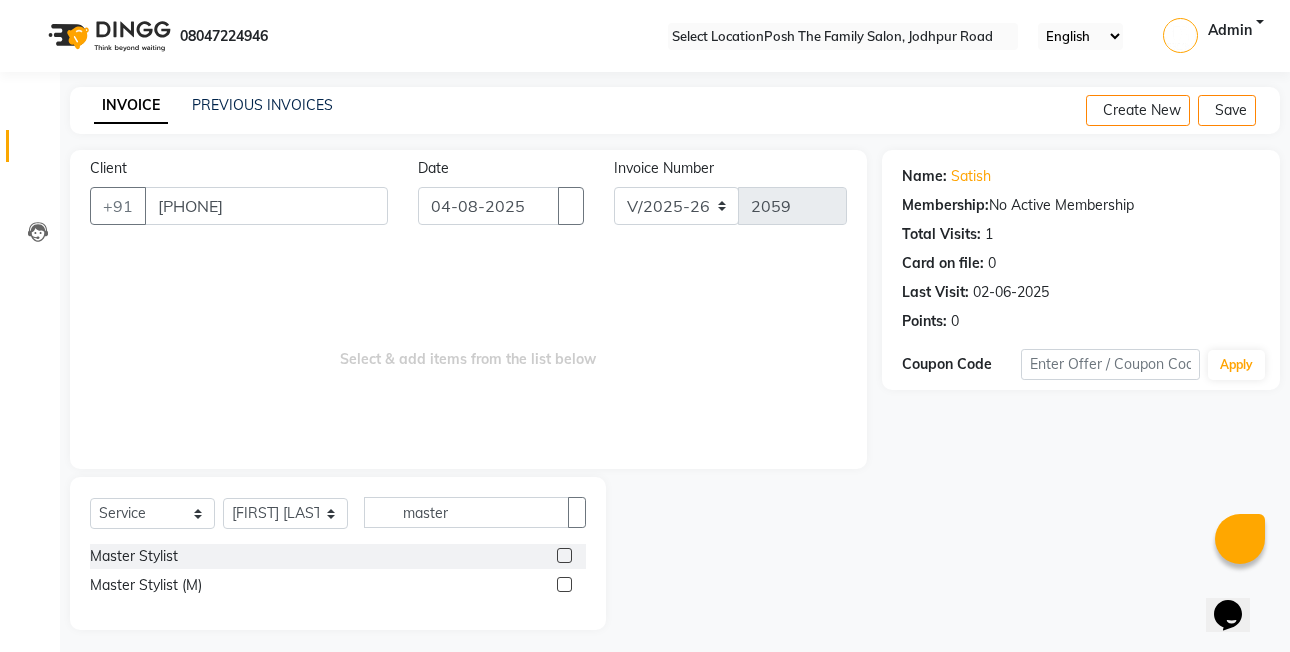 click 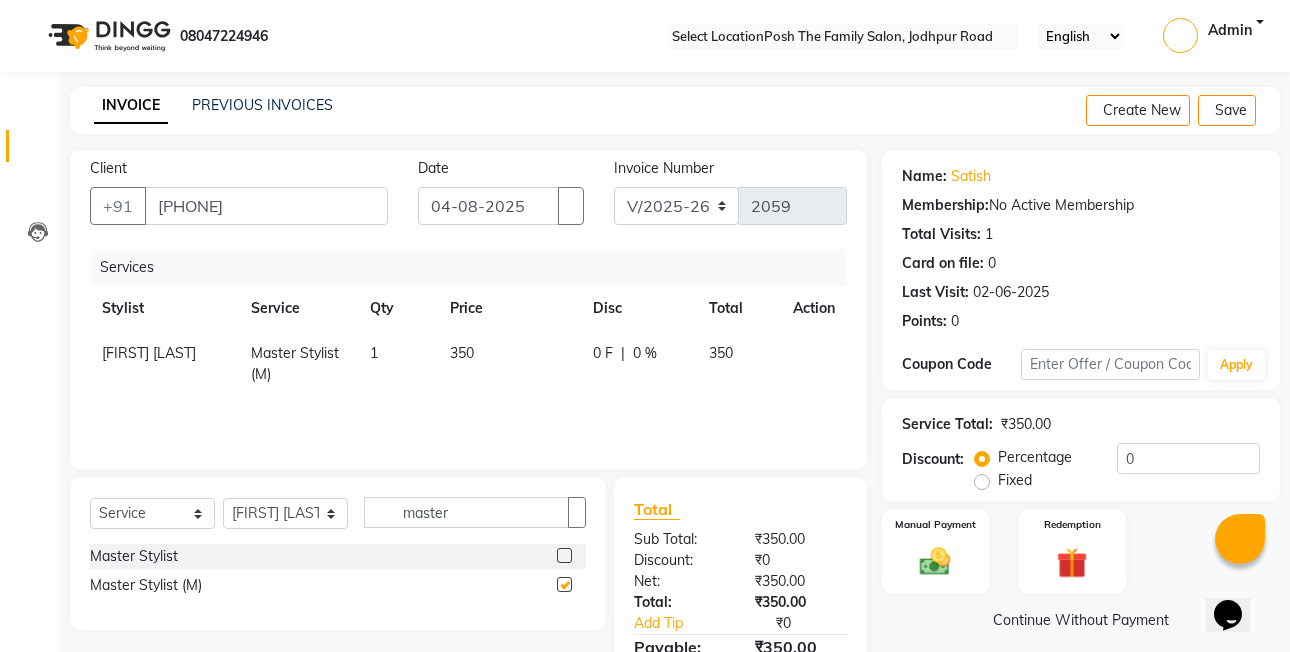 checkbox on "false" 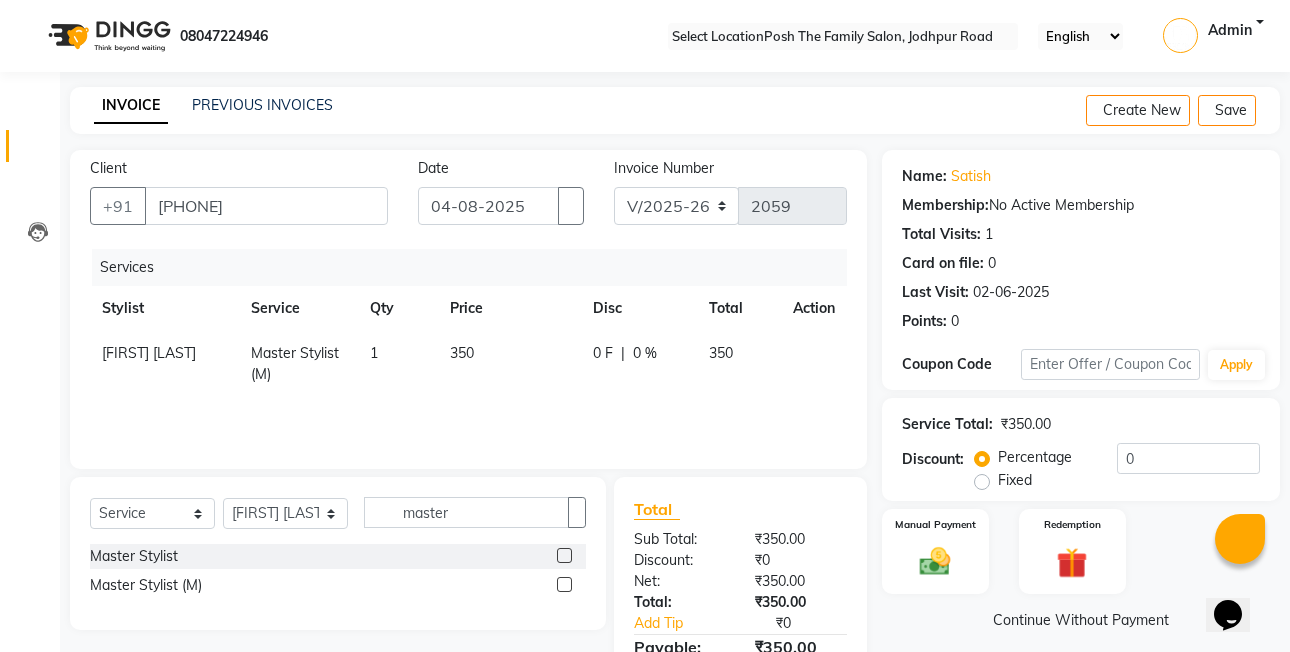 click on "Fixed" 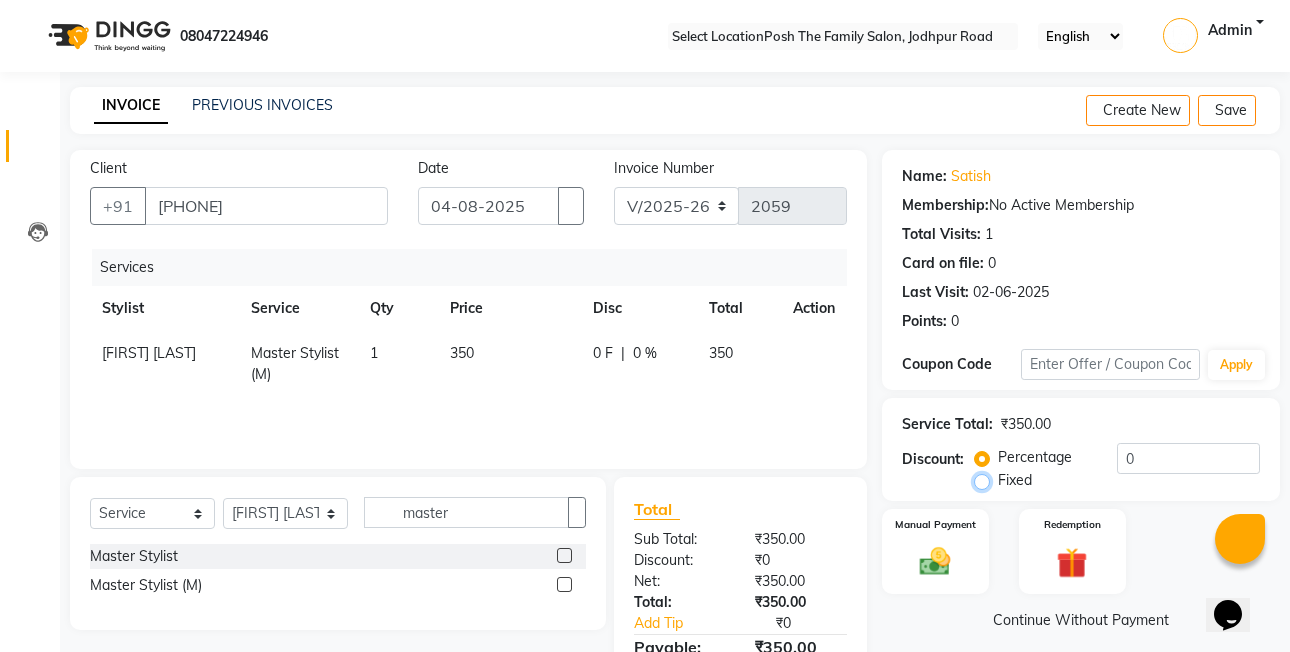 click on "Fixed" at bounding box center (986, 480) 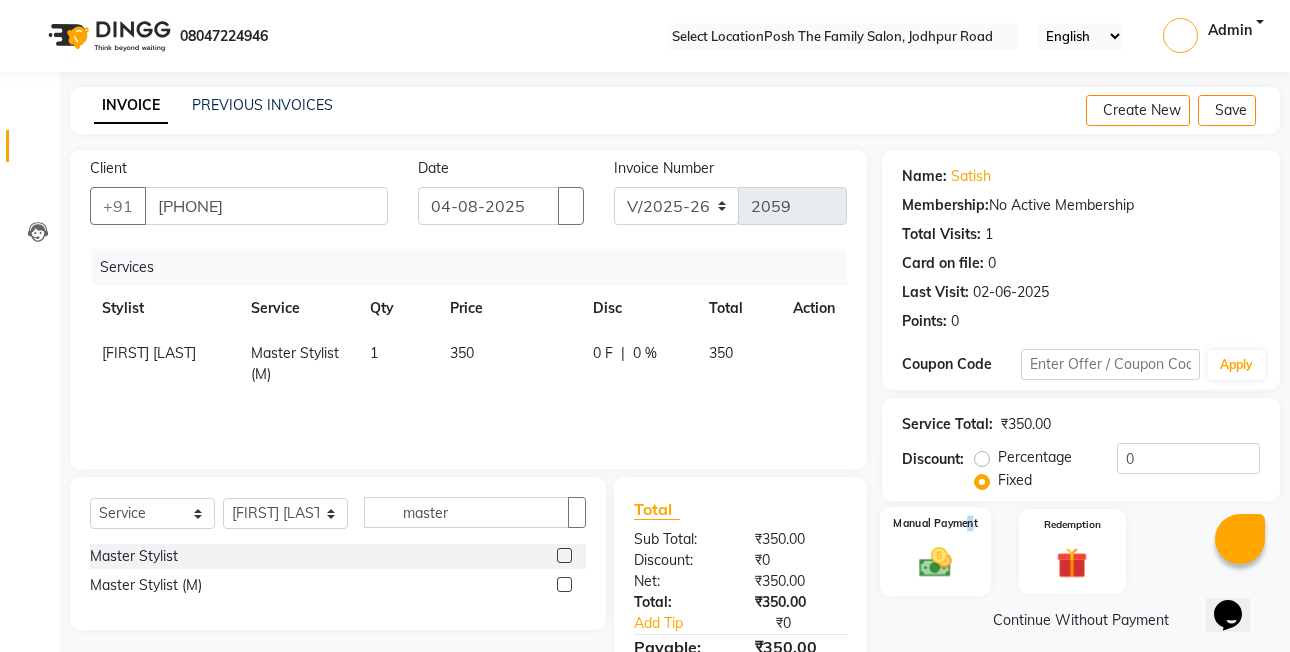 click on "Manual Payment" 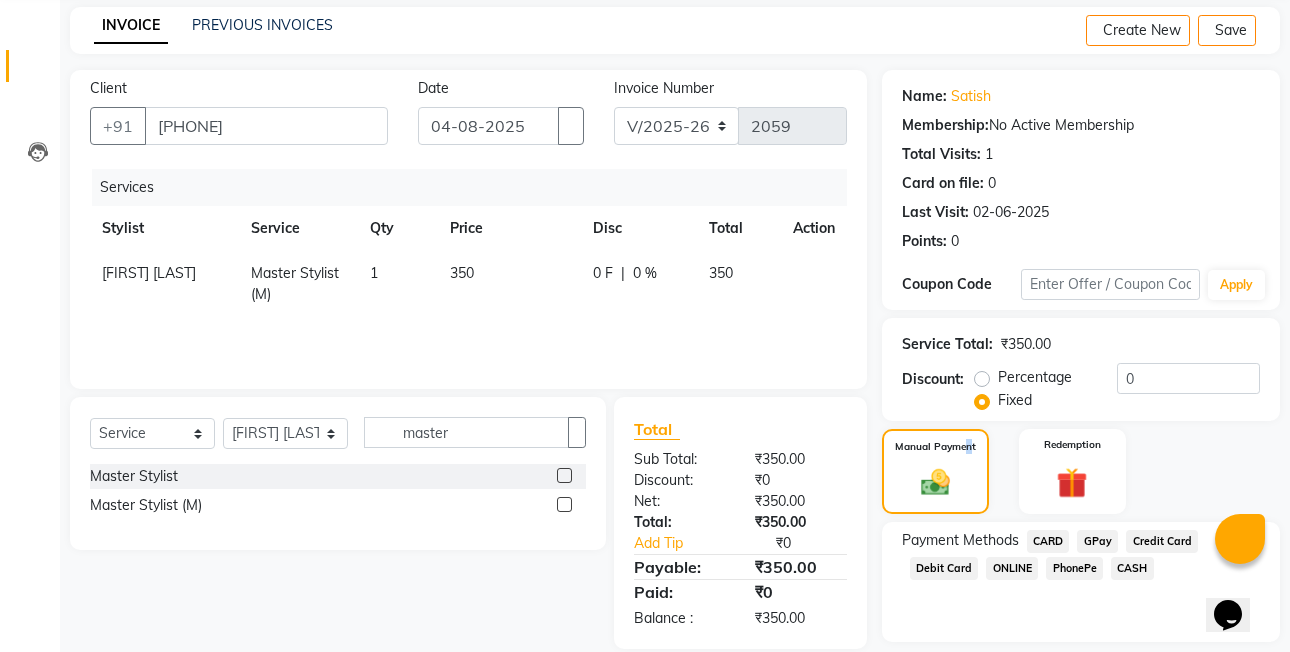 scroll, scrollTop: 148, scrollLeft: 0, axis: vertical 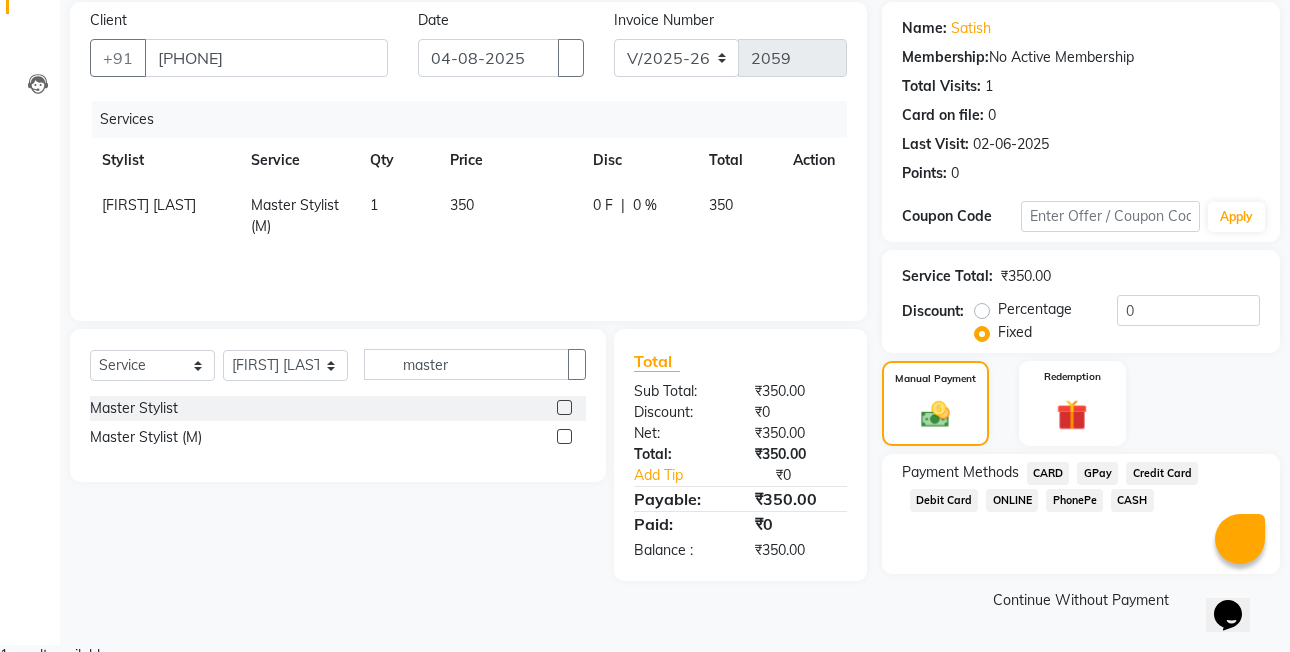 click on "PhonePe" 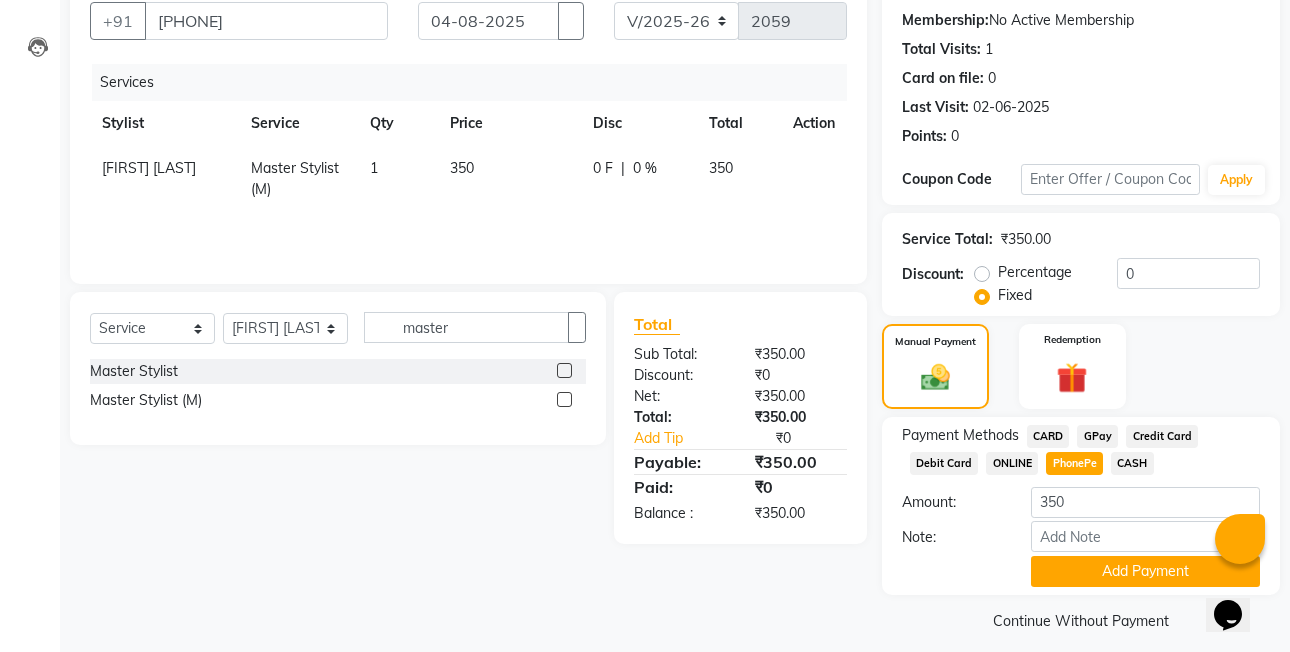 scroll, scrollTop: 204, scrollLeft: 0, axis: vertical 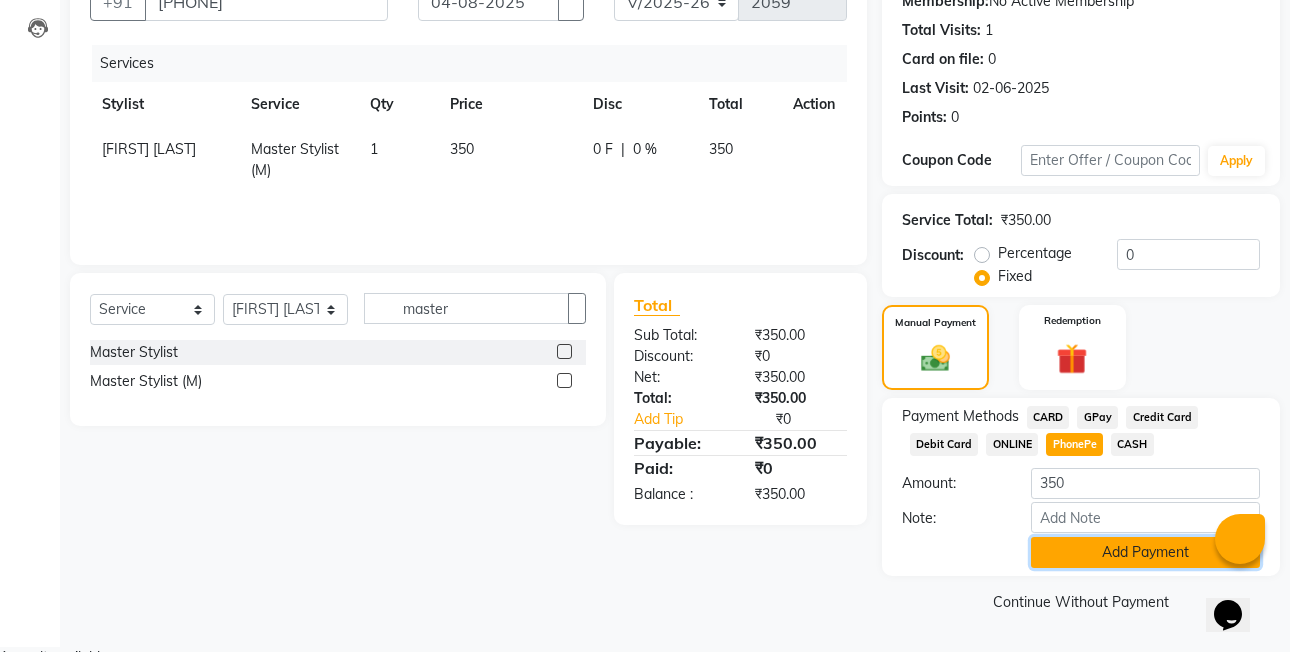 click on "Add Payment" 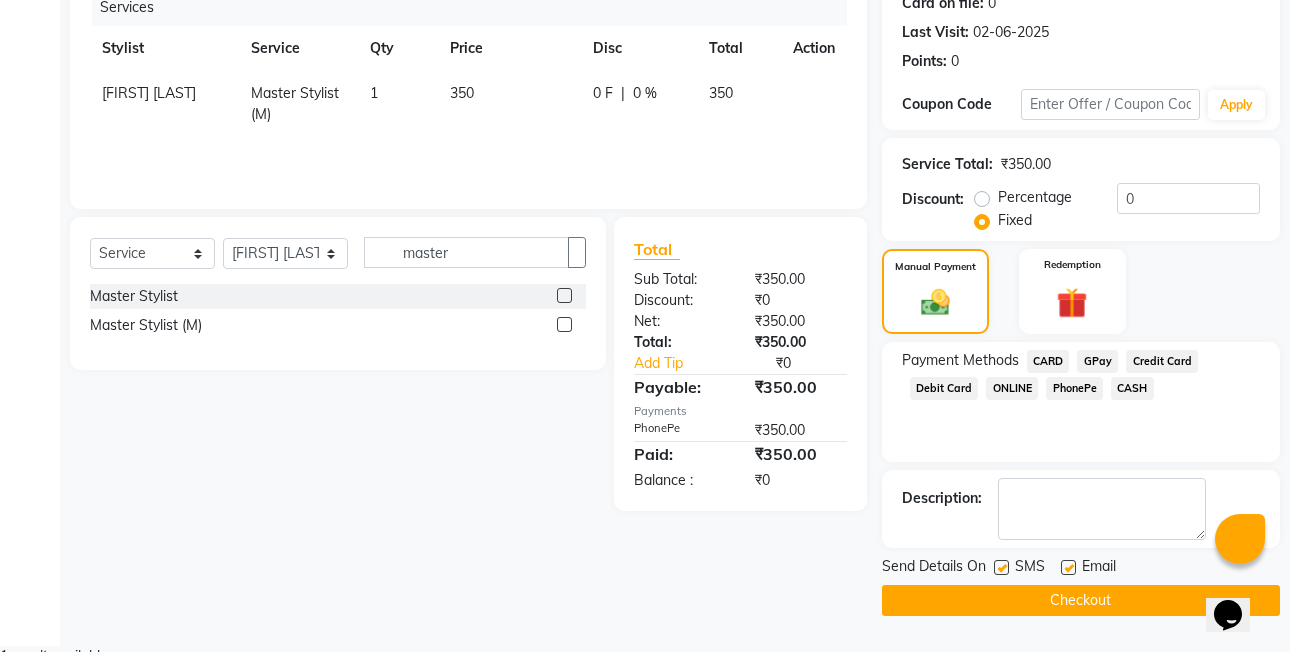 scroll, scrollTop: 261, scrollLeft: 0, axis: vertical 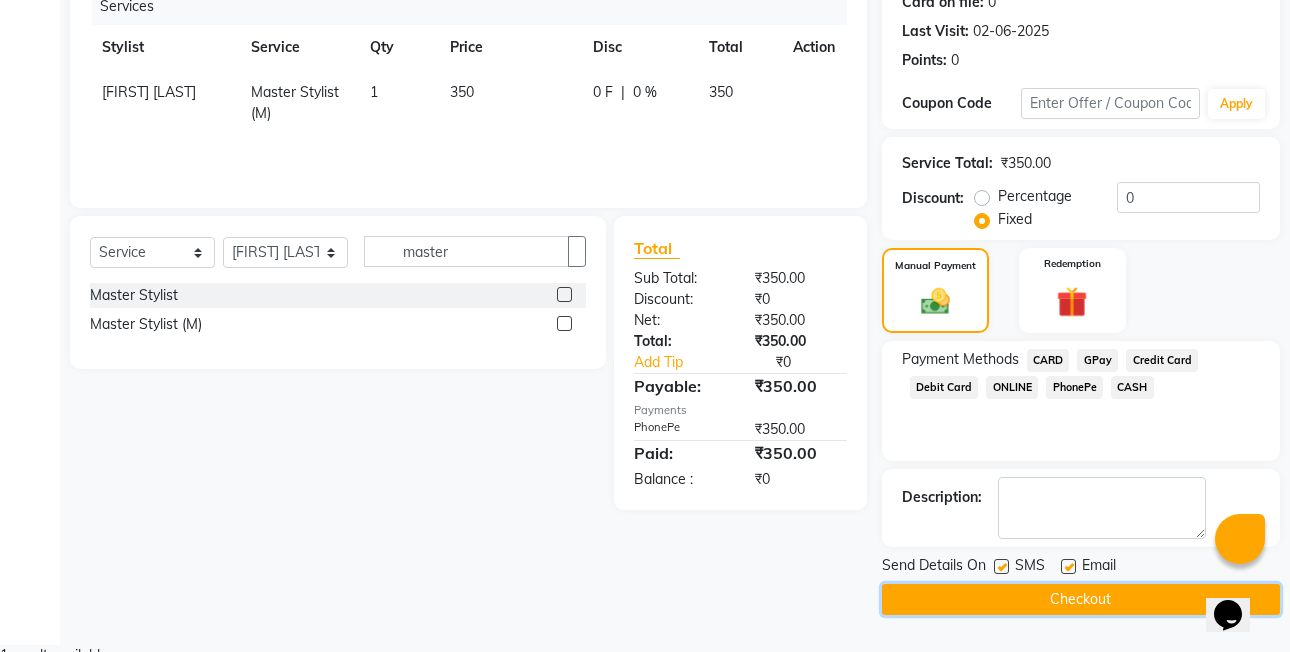 click on "Checkout" 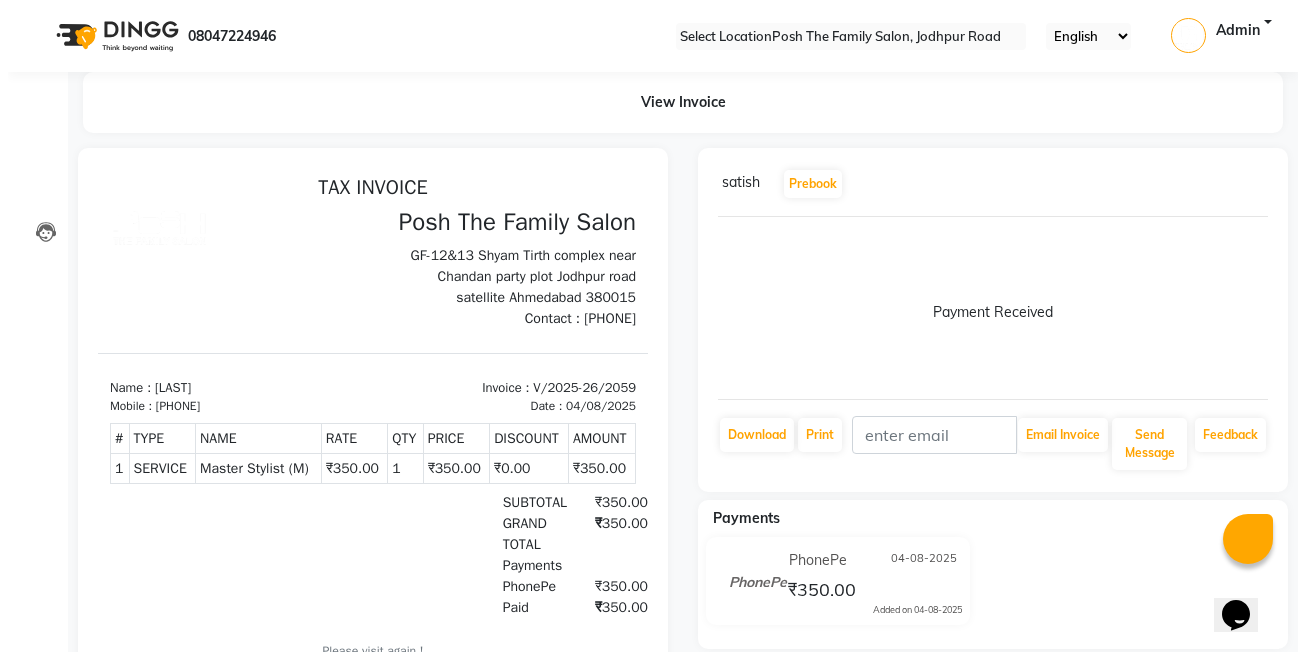 scroll, scrollTop: 0, scrollLeft: 0, axis: both 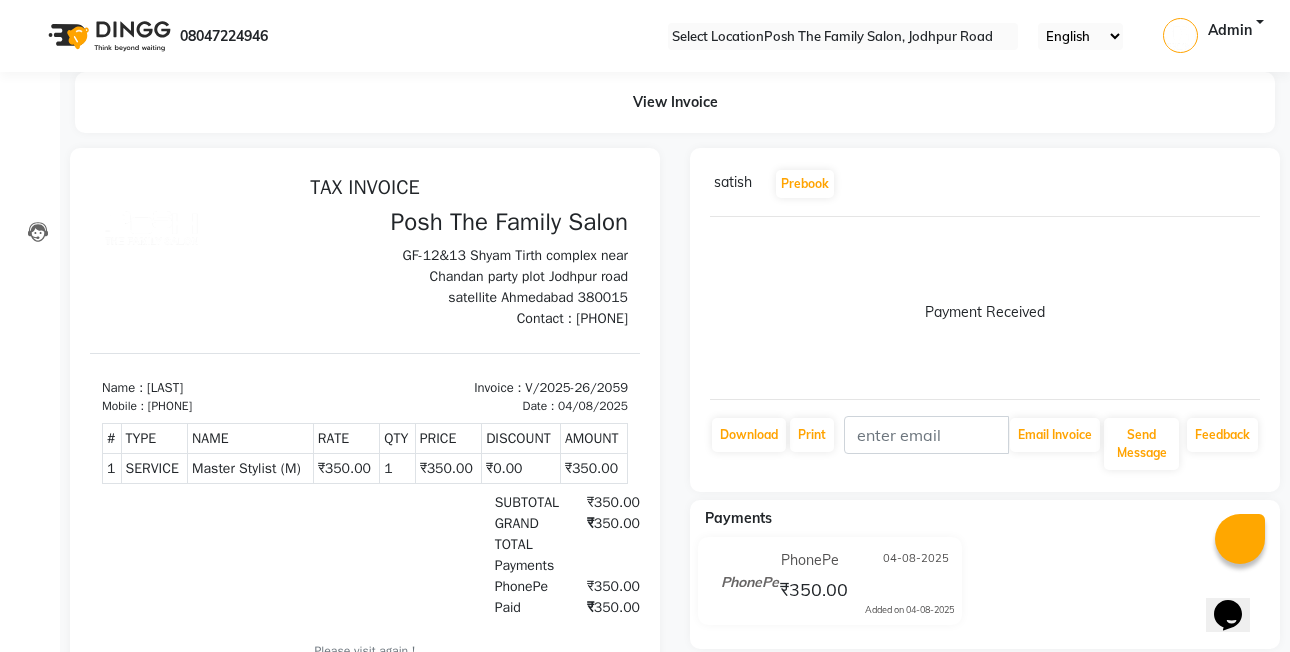click 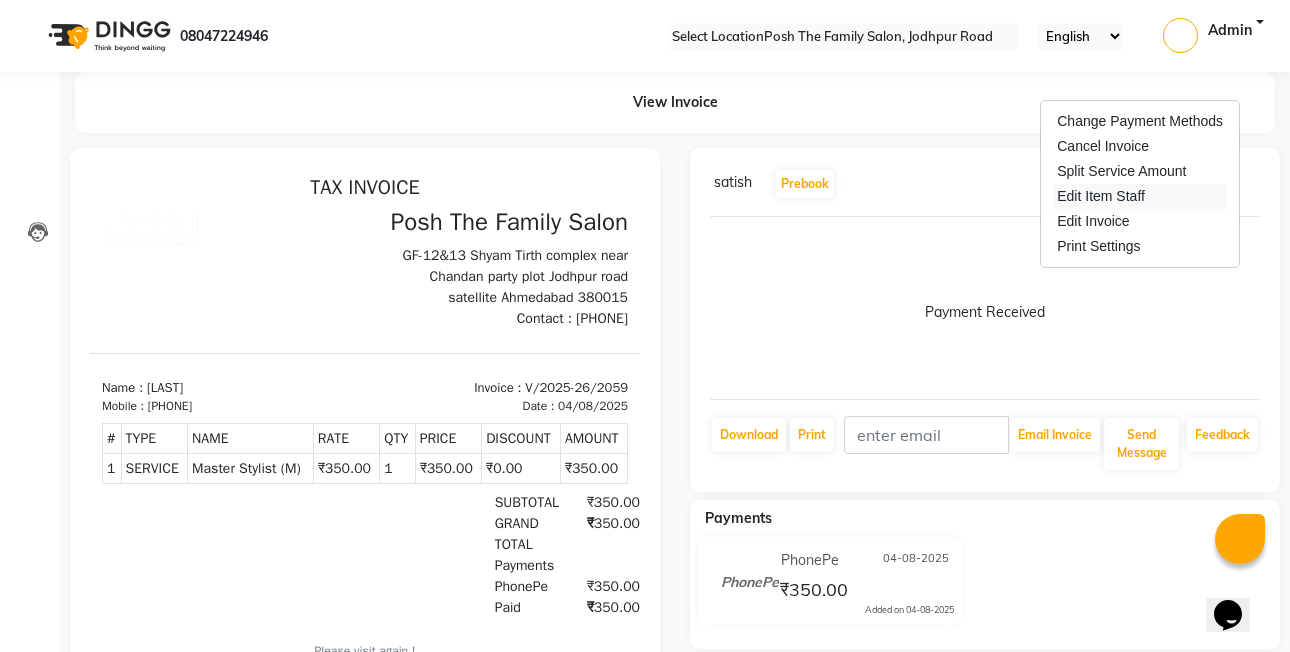 click on "Edit Item Staff" at bounding box center [1140, 196] 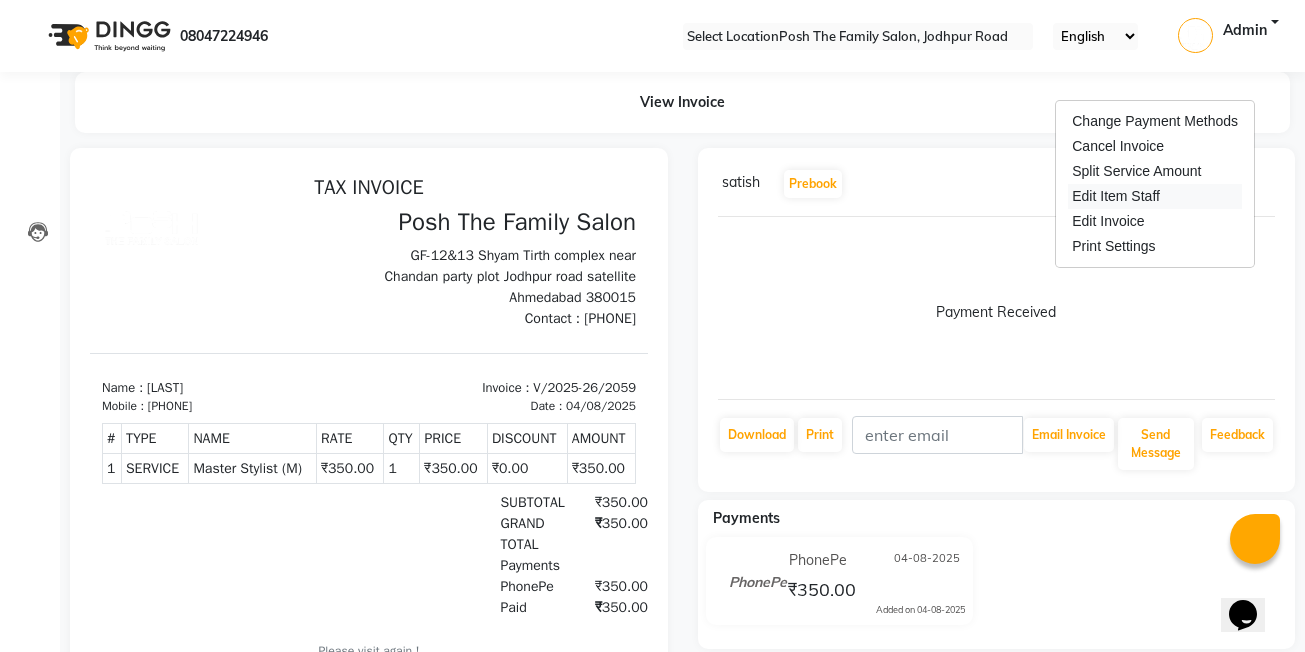 select on "53726" 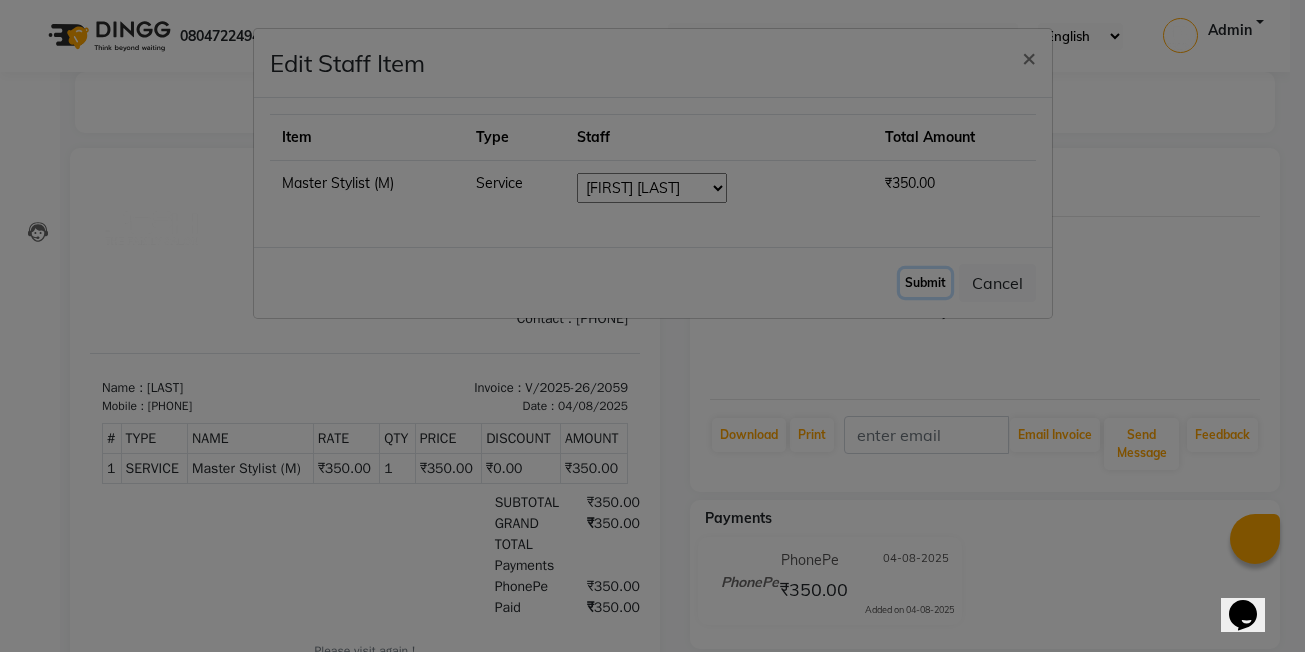 click on "Submit" 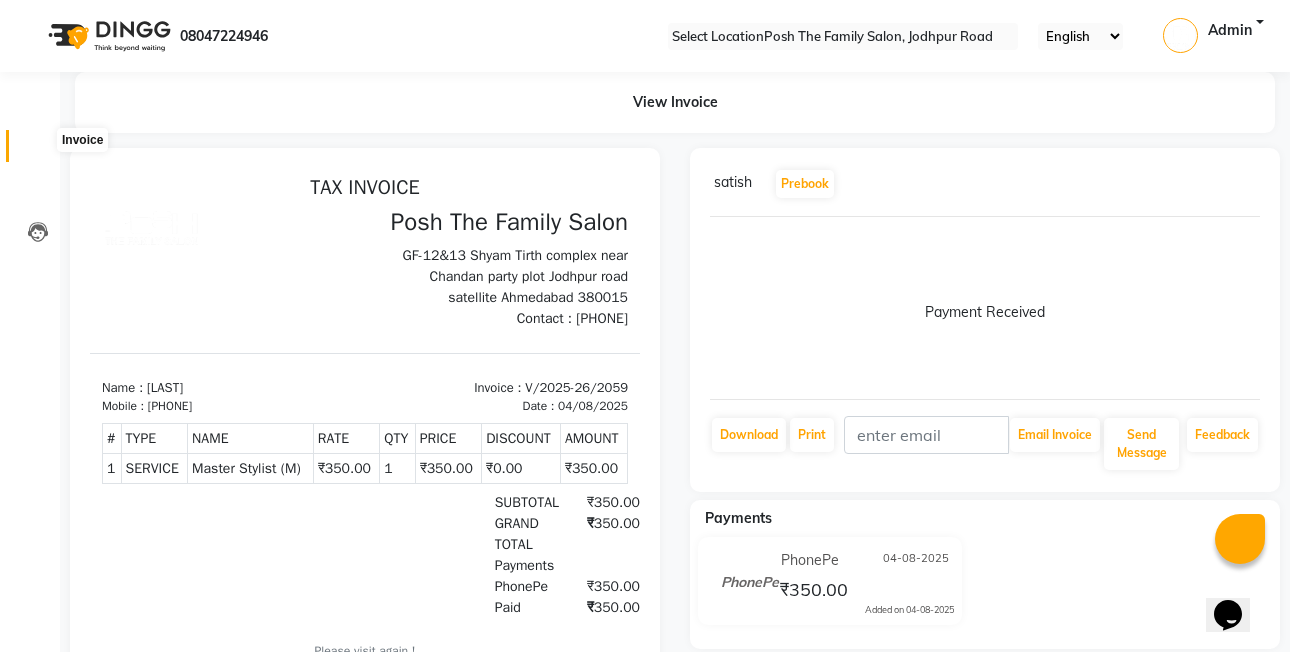 click 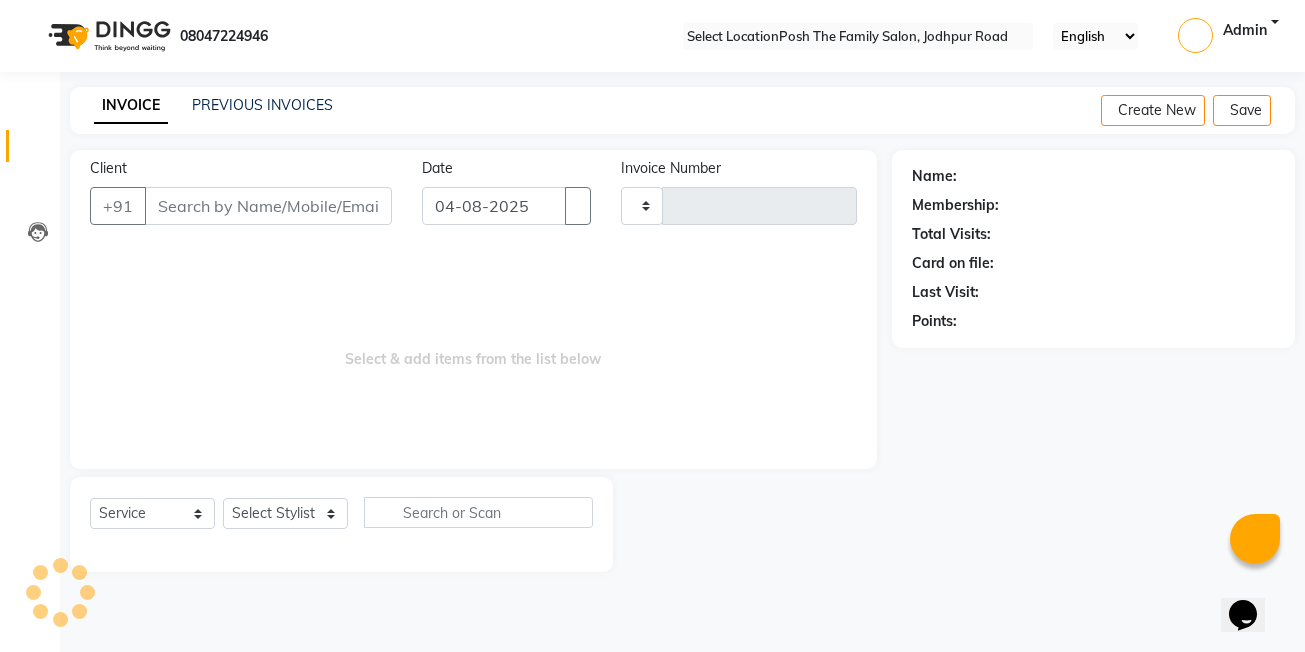 type on "2060" 